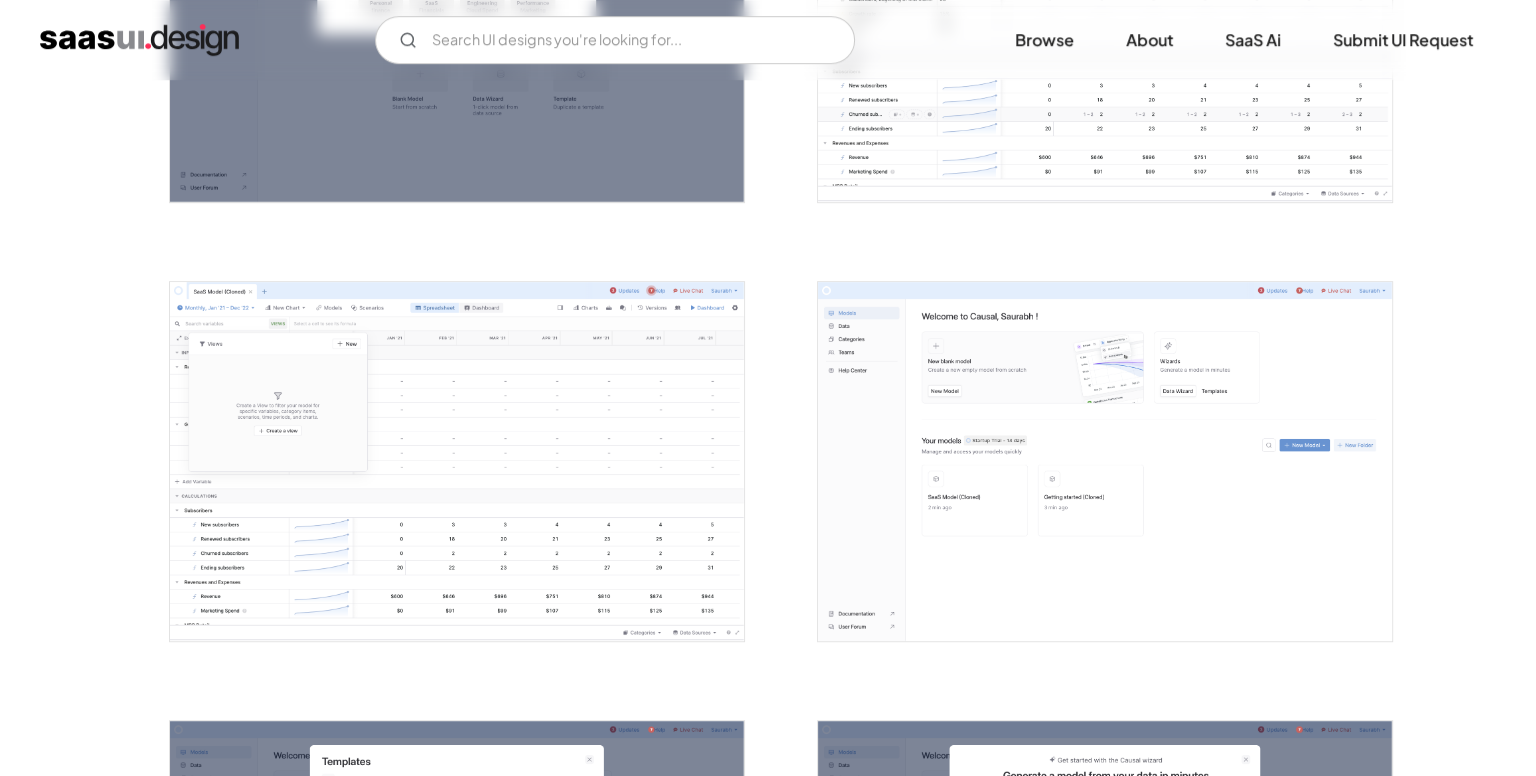 scroll, scrollTop: 1092, scrollLeft: 0, axis: vertical 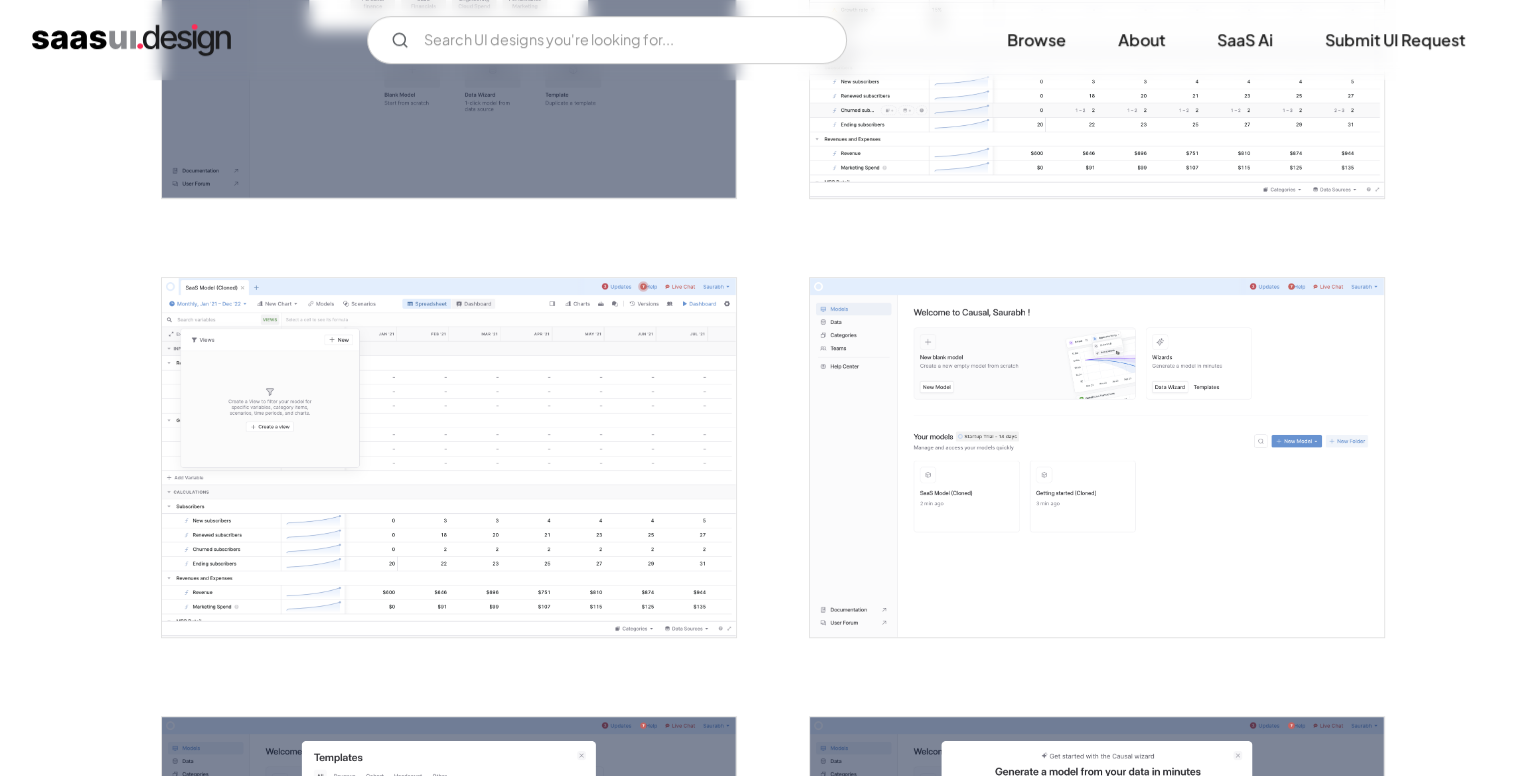 click at bounding box center [1097, 457] 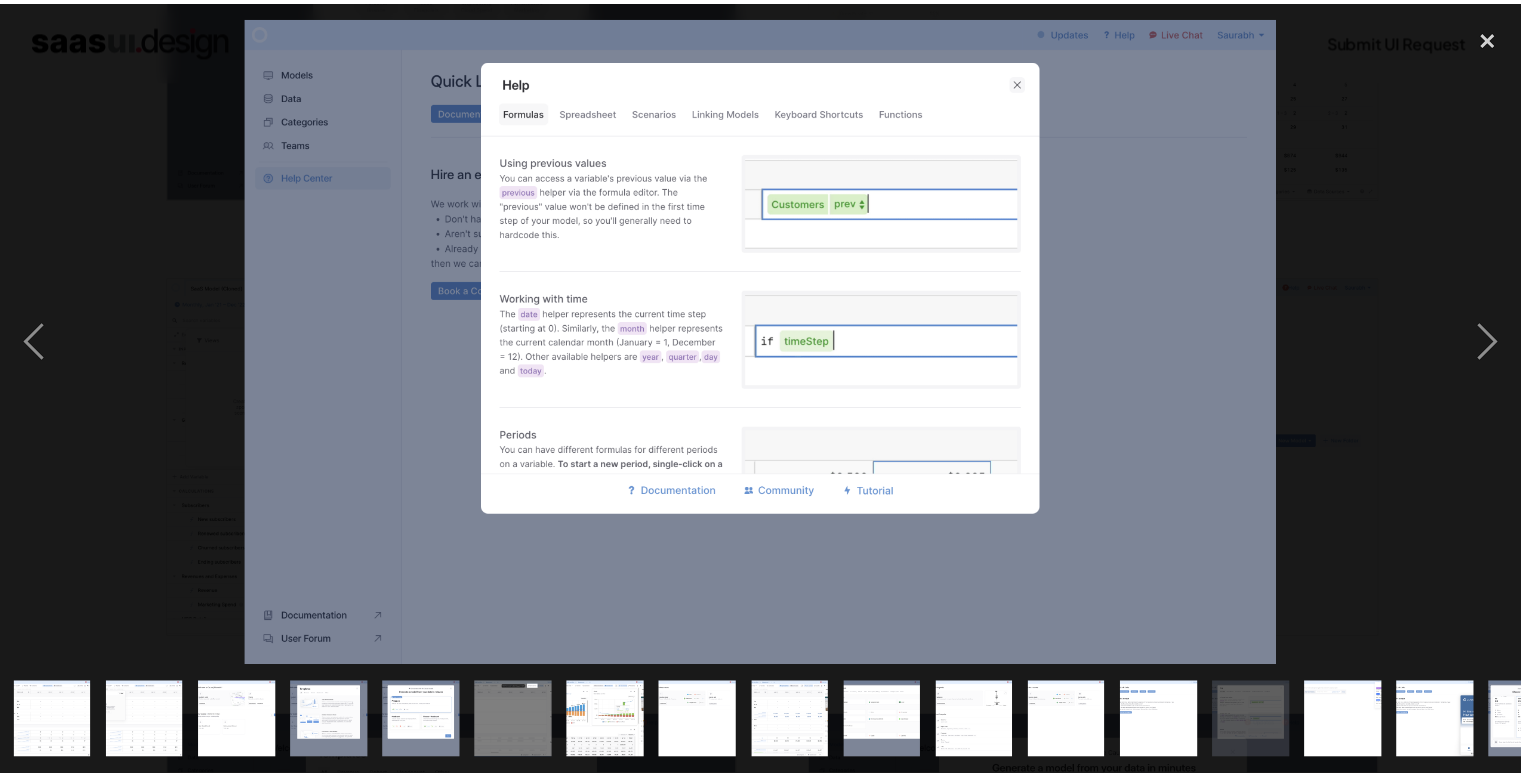 scroll, scrollTop: 0, scrollLeft: 341, axis: horizontal 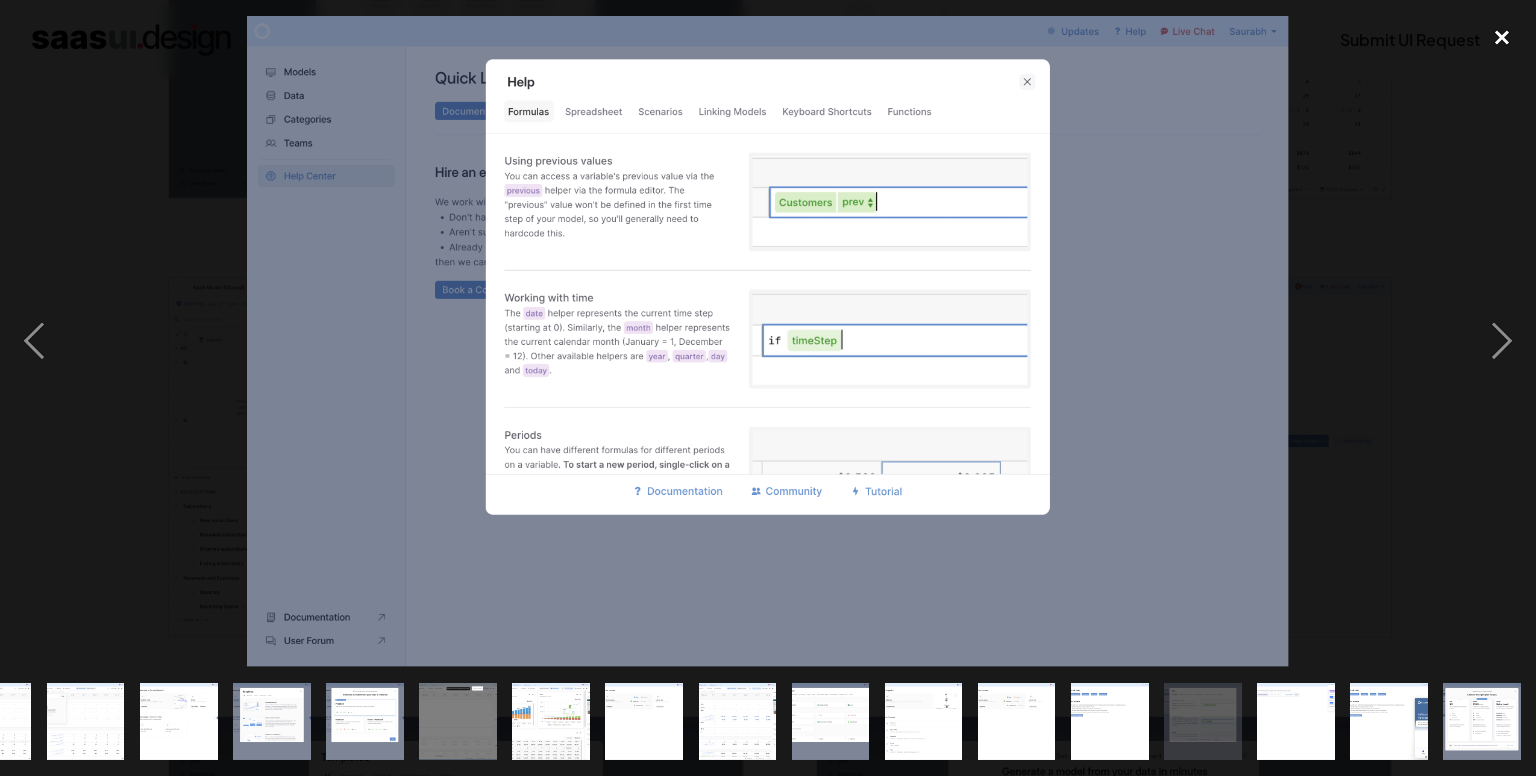 click at bounding box center (1502, 38) 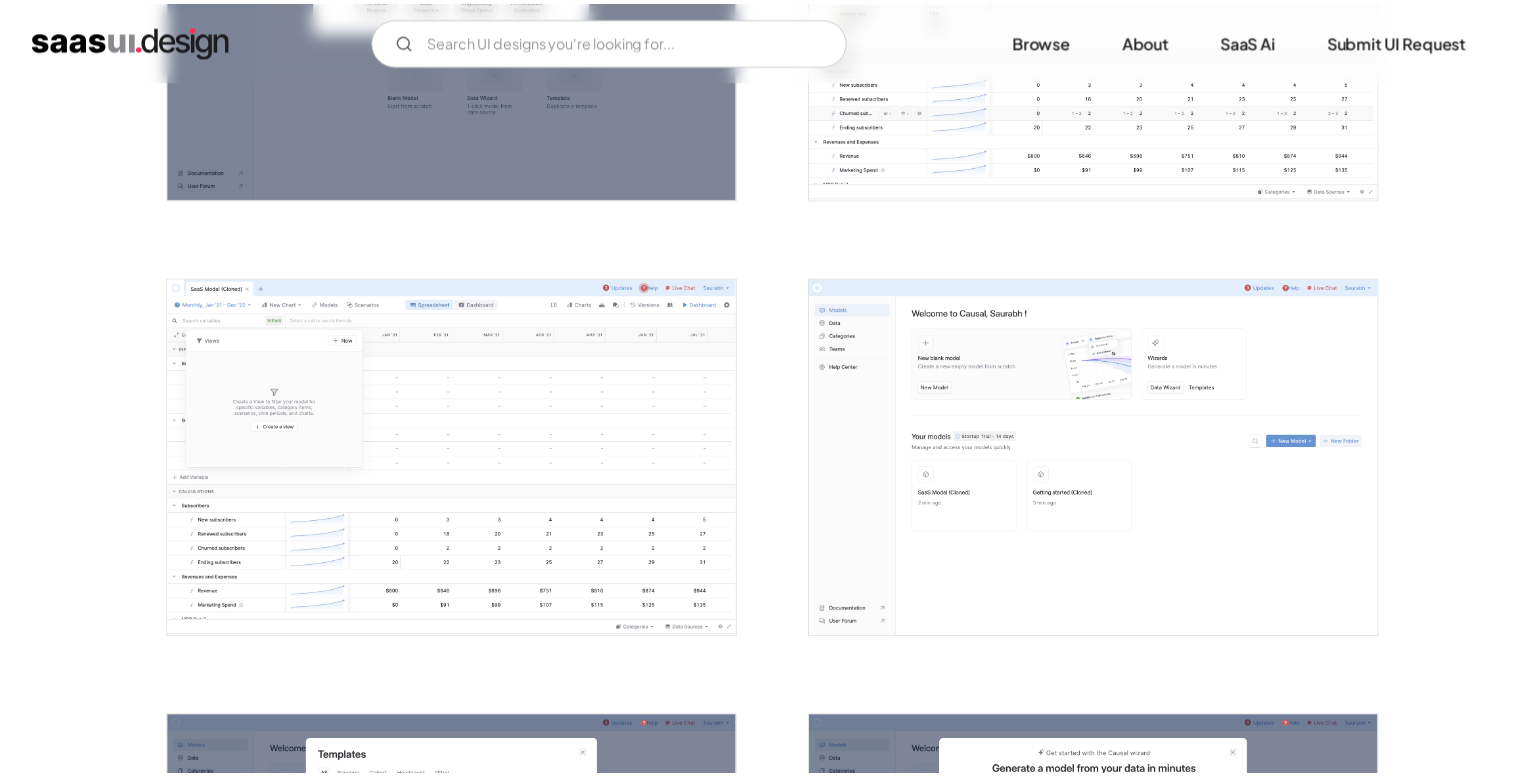 scroll, scrollTop: 0, scrollLeft: 0, axis: both 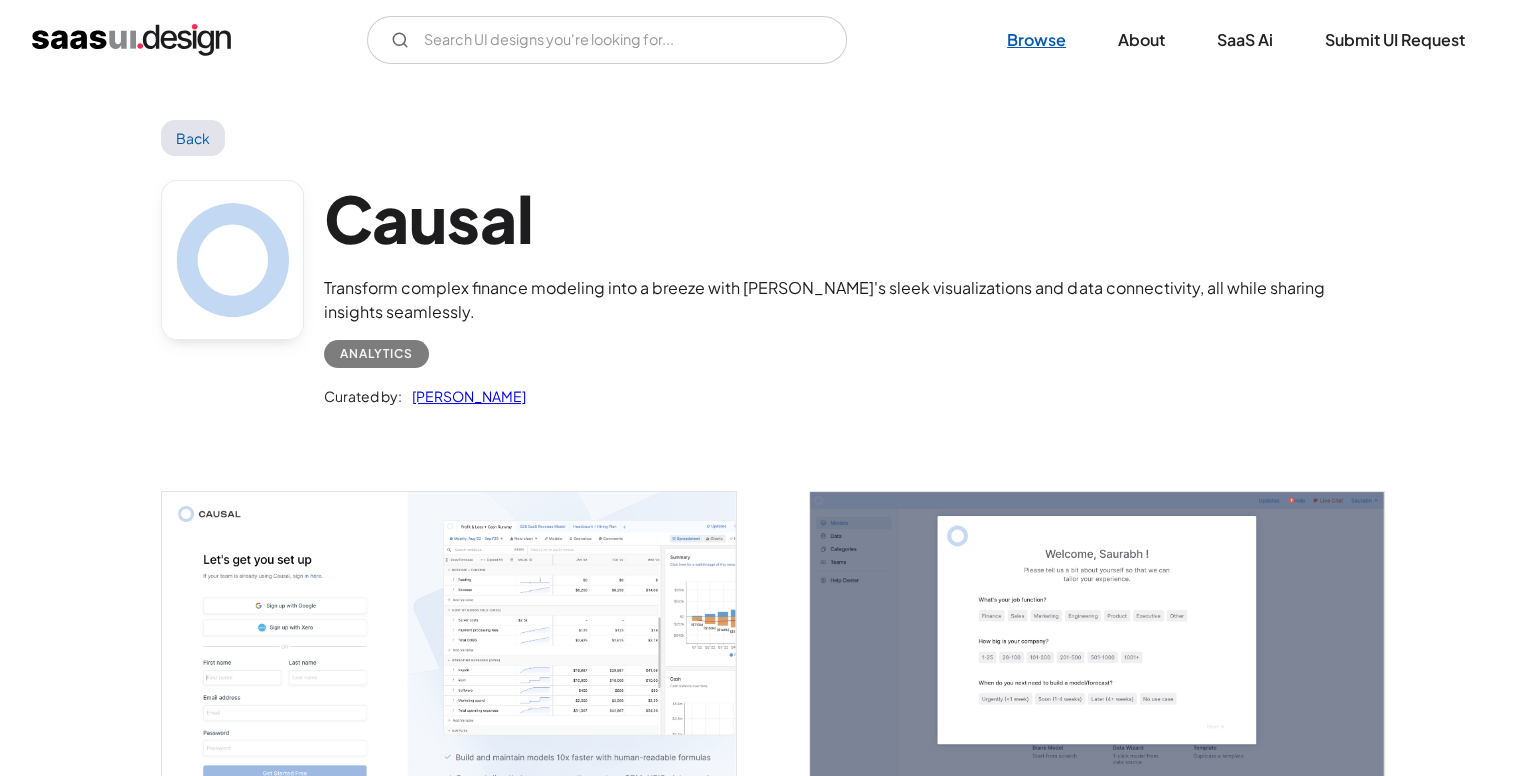 click on "Browse" at bounding box center [1036, 40] 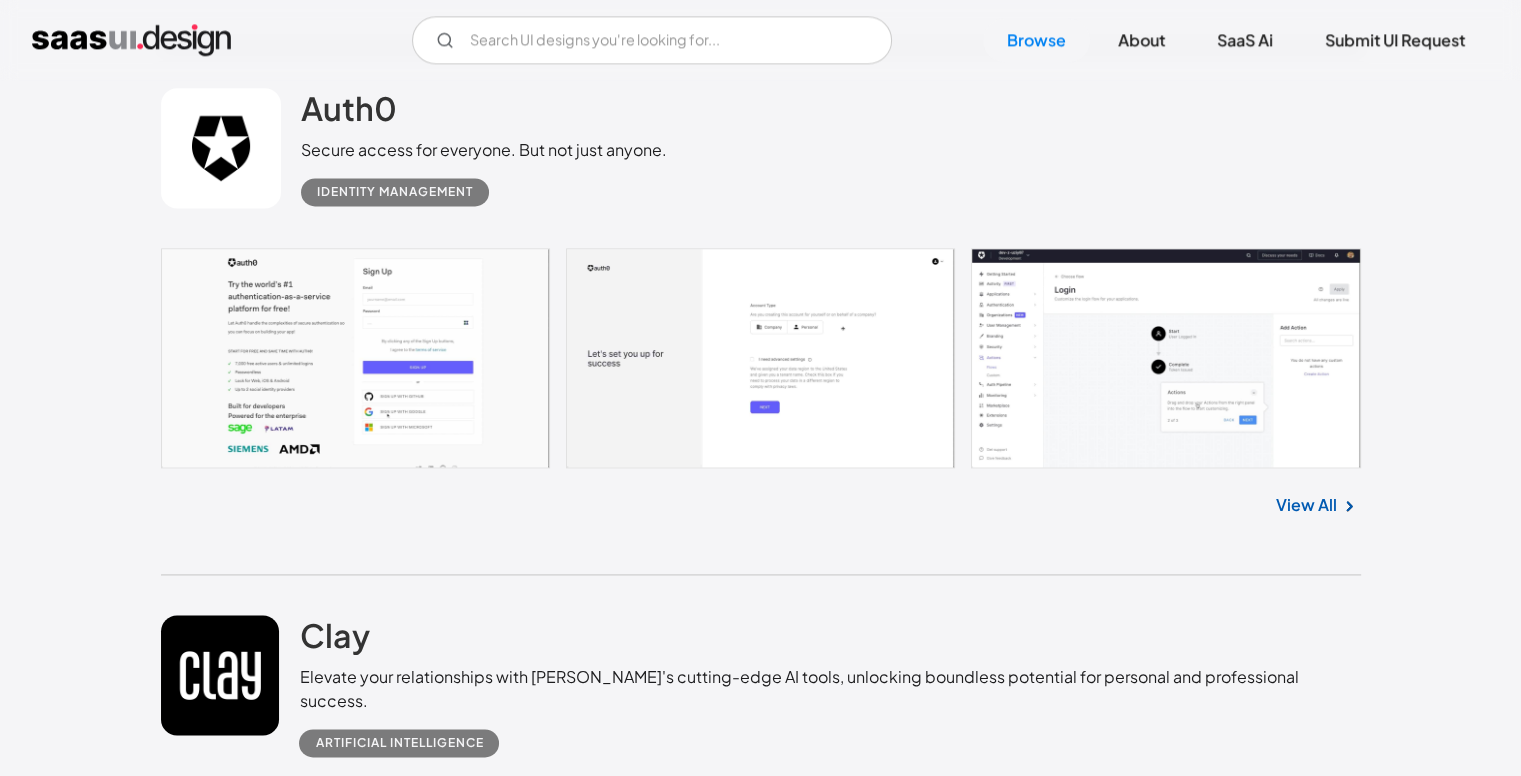 scroll, scrollTop: 2871, scrollLeft: 0, axis: vertical 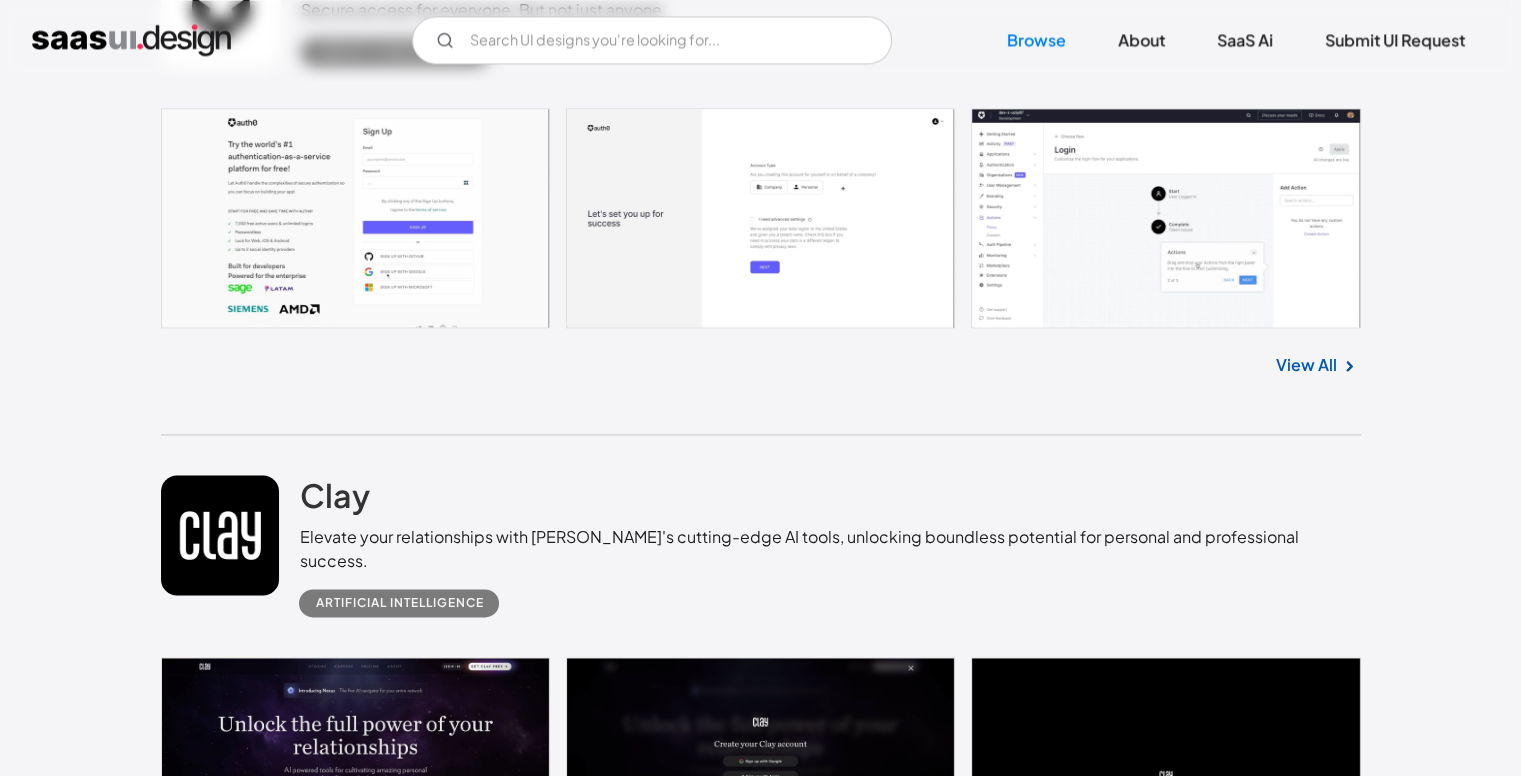 click at bounding box center [761, 218] 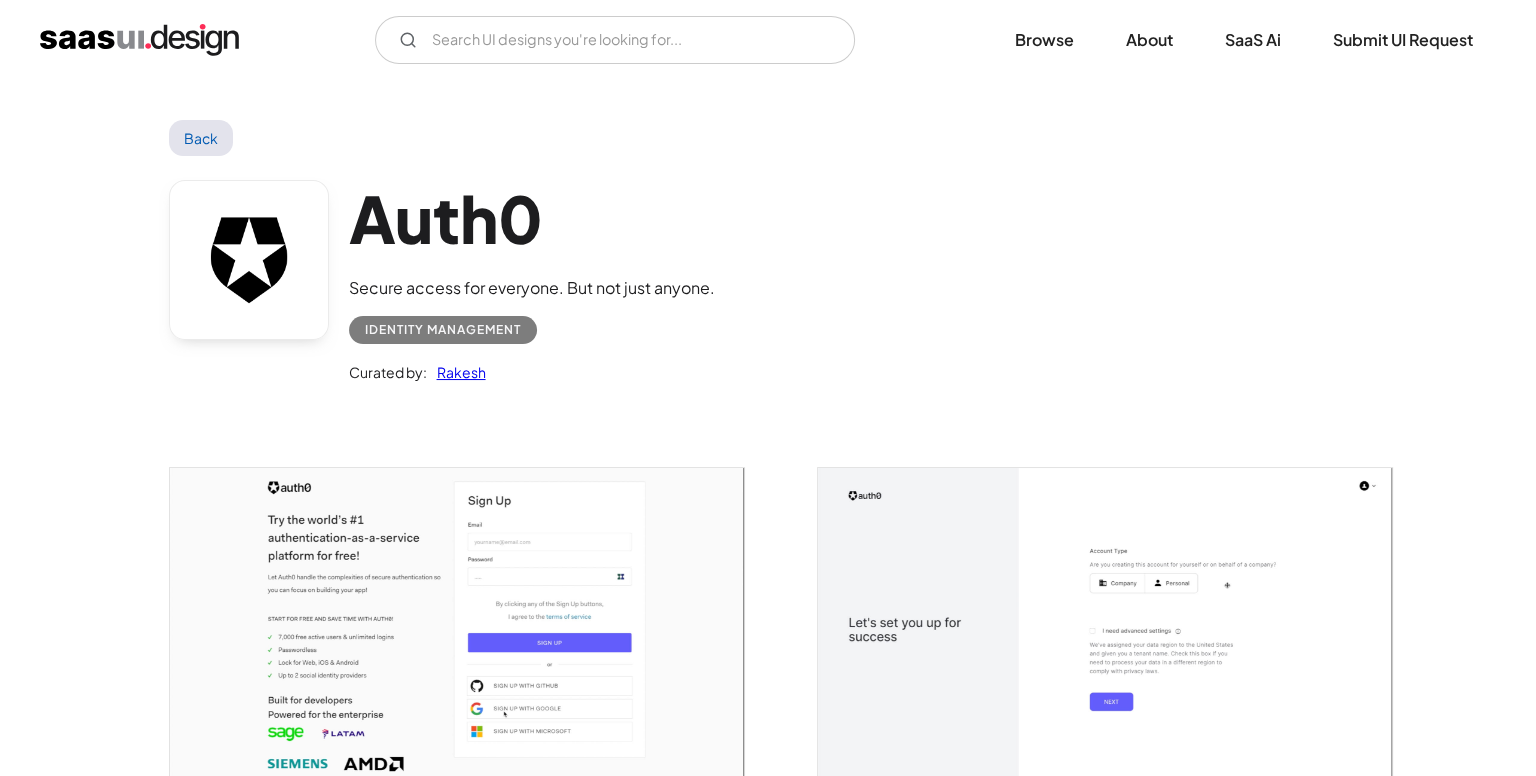 scroll, scrollTop: 212, scrollLeft: 0, axis: vertical 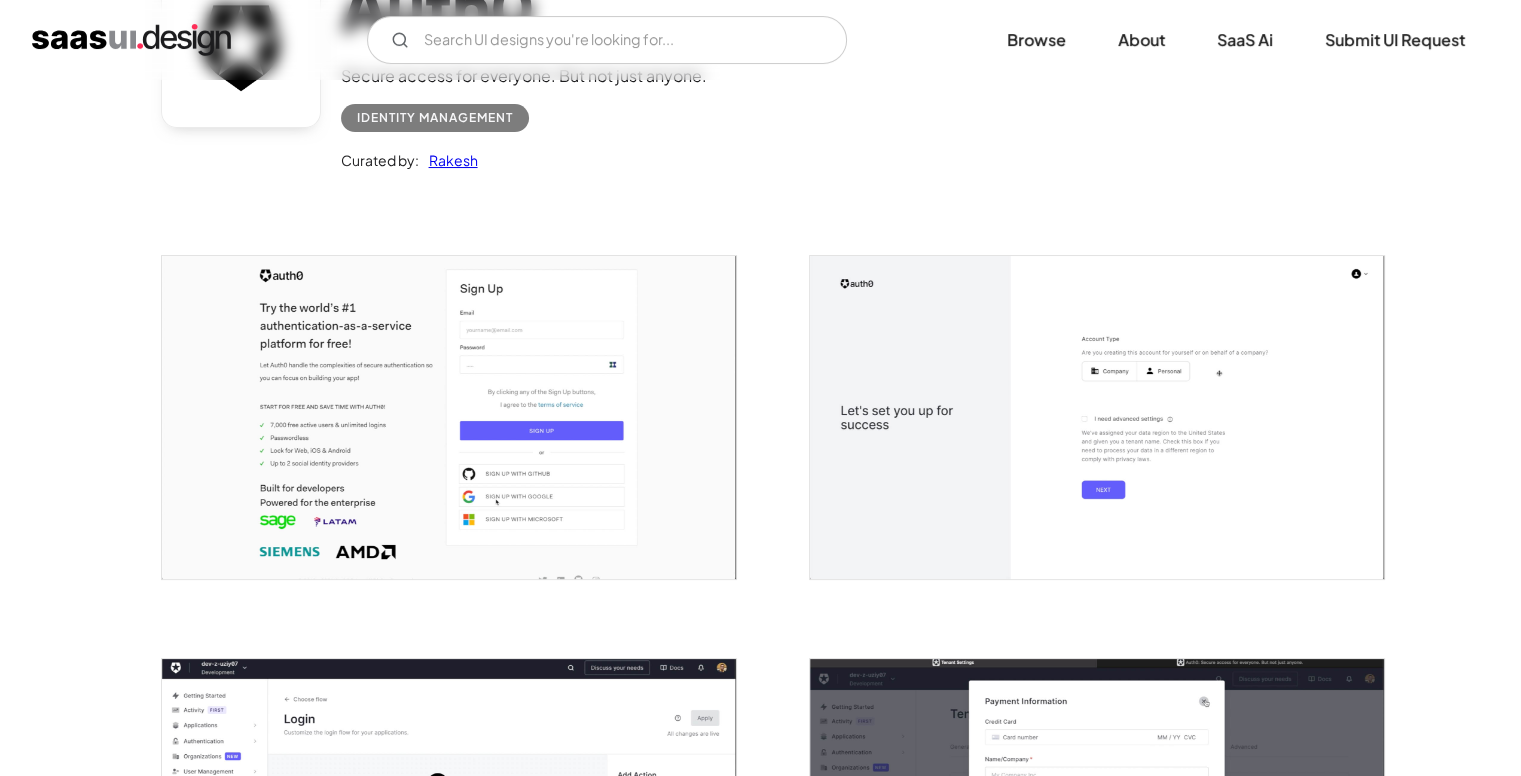 click at bounding box center (449, 417) 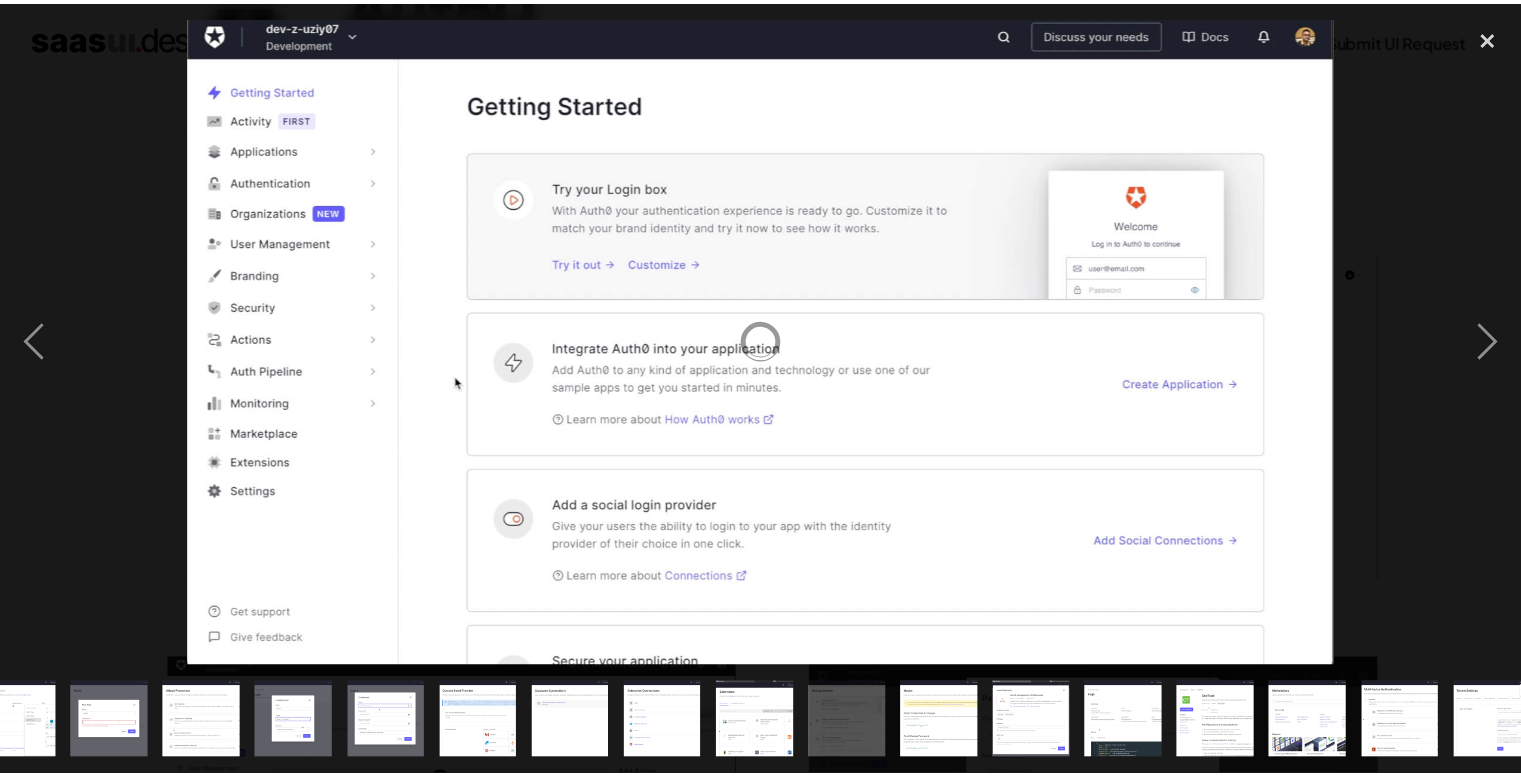scroll, scrollTop: 0, scrollLeft: 713, axis: horizontal 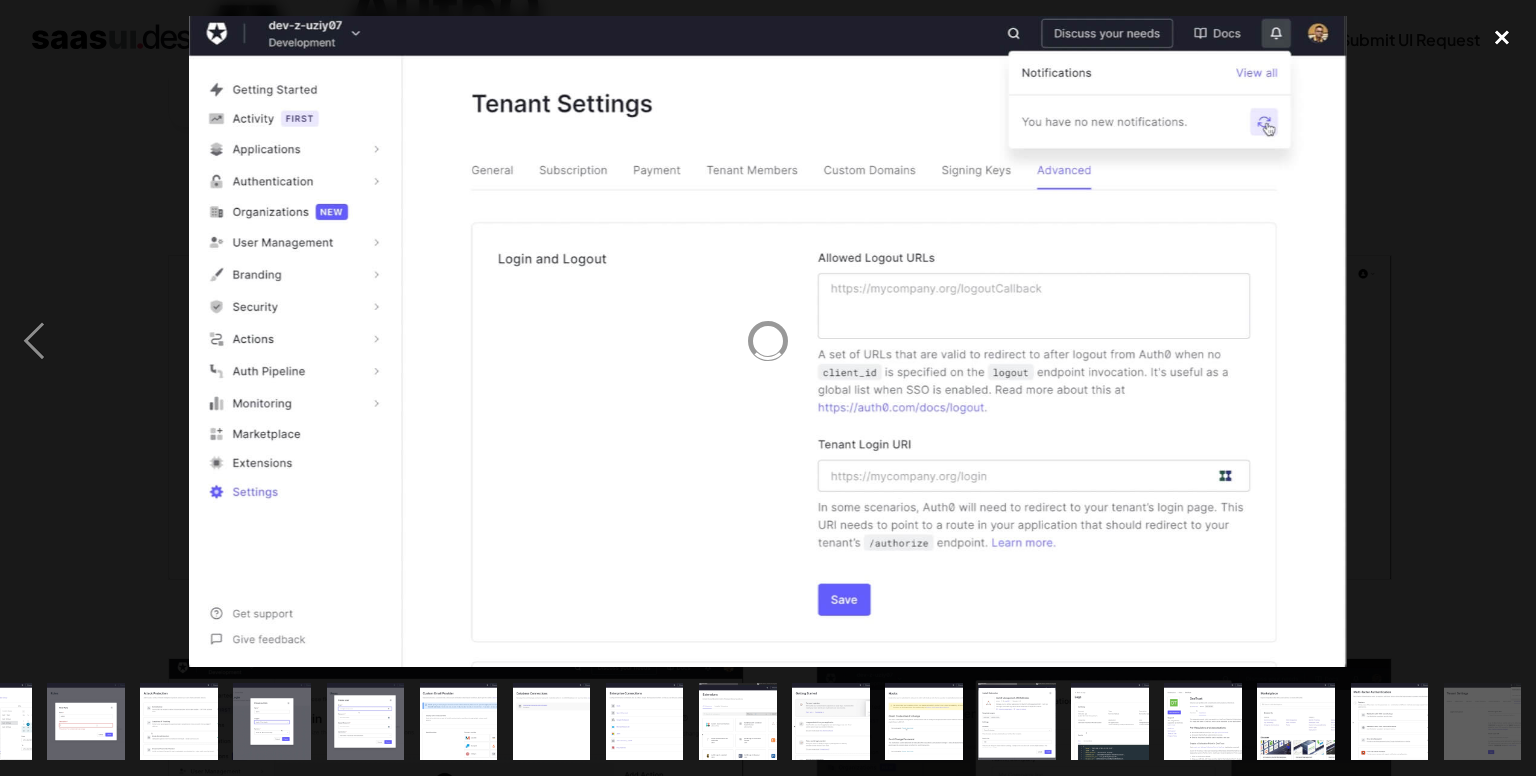 click at bounding box center (1502, 38) 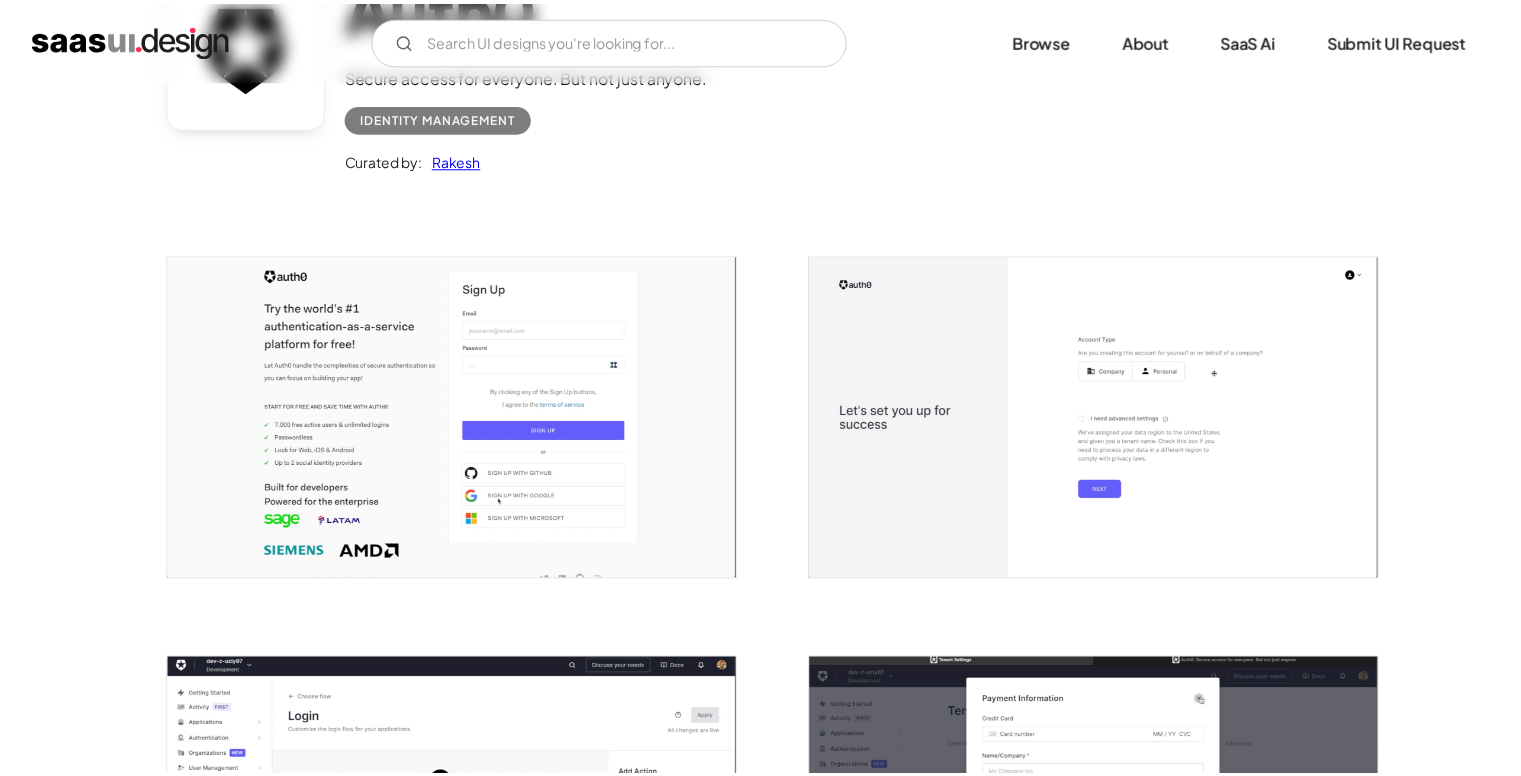 scroll, scrollTop: 0, scrollLeft: 0, axis: both 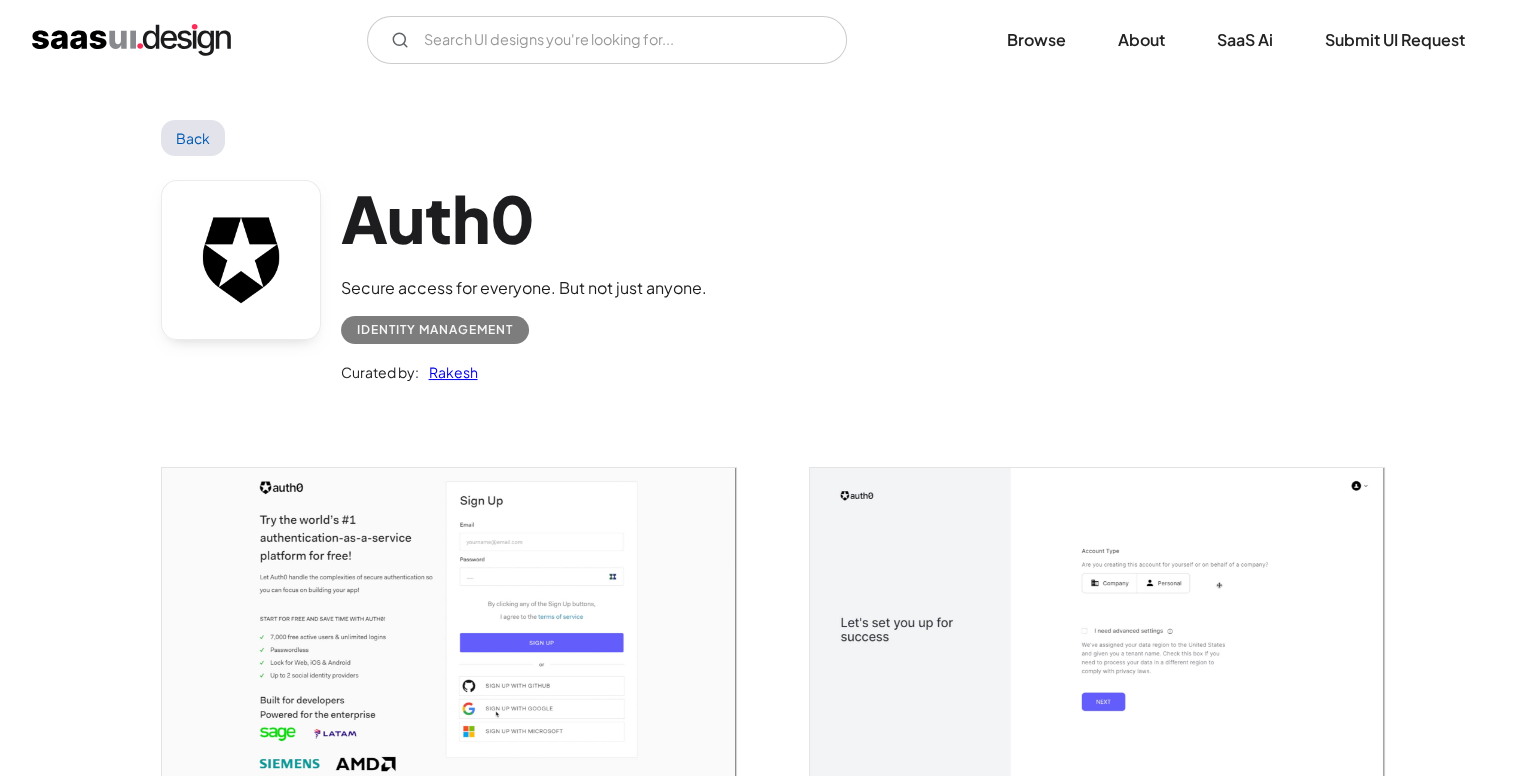 click on "Back" at bounding box center (193, 138) 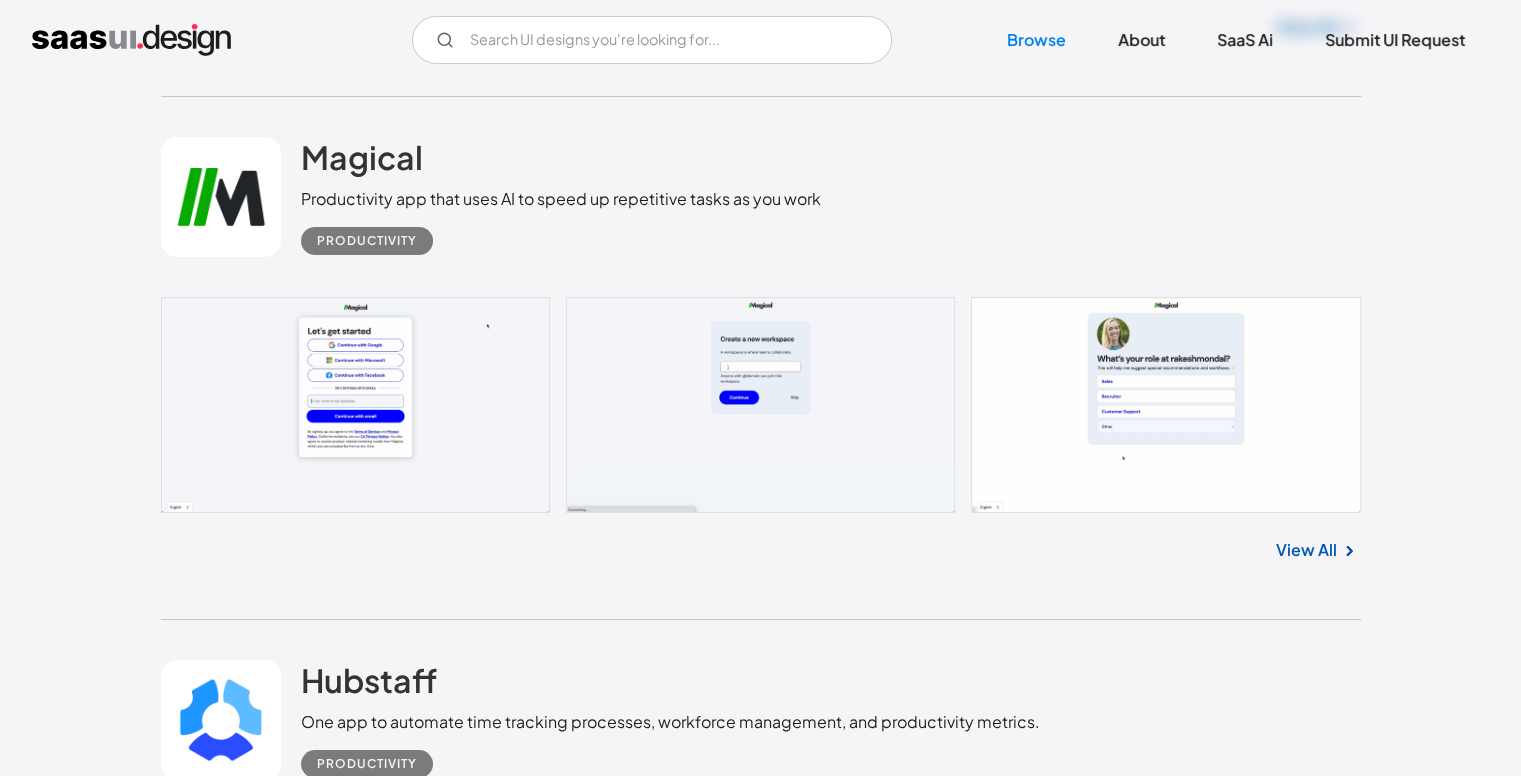 scroll, scrollTop: 7459, scrollLeft: 0, axis: vertical 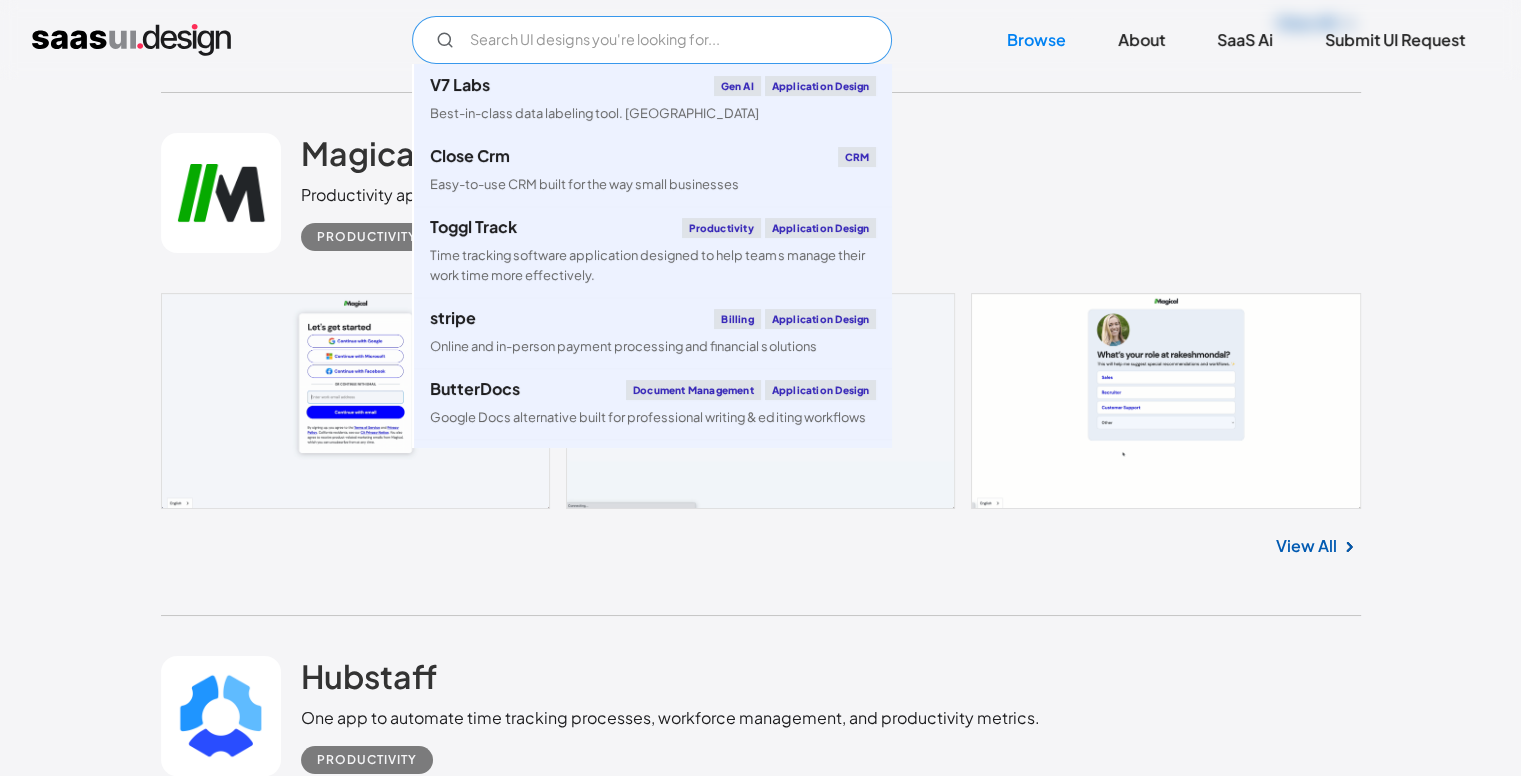 click at bounding box center [652, 40] 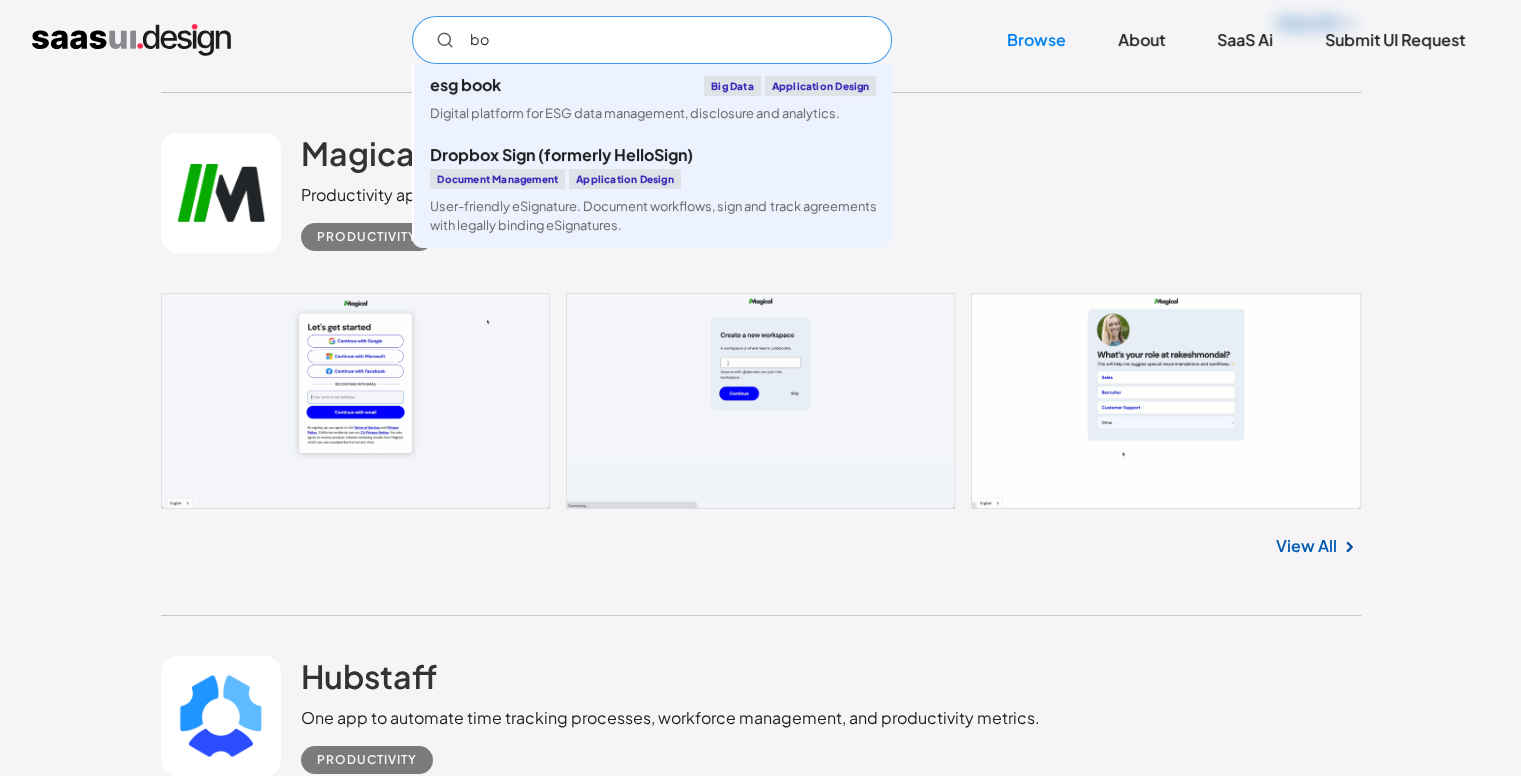 type on "b" 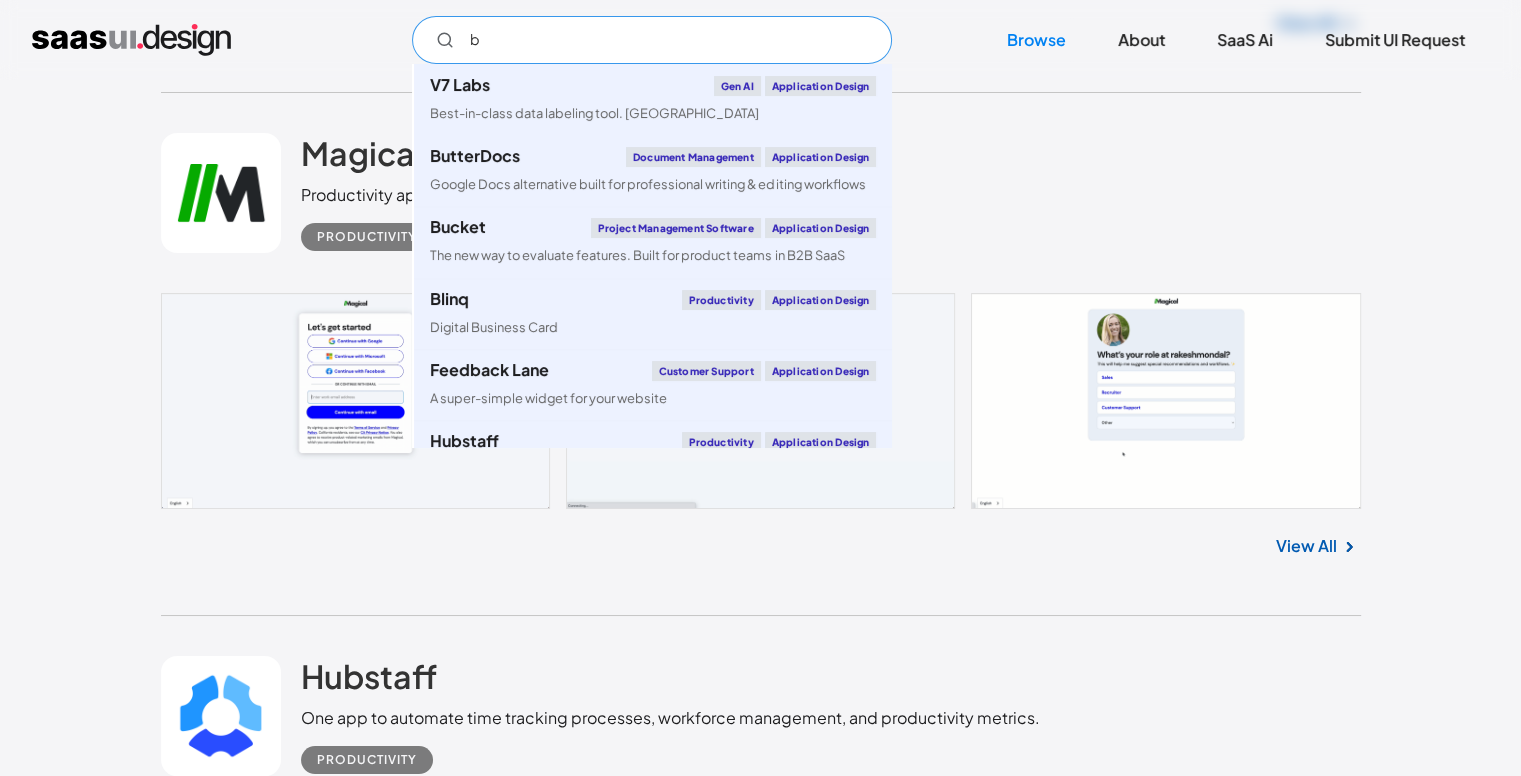 type 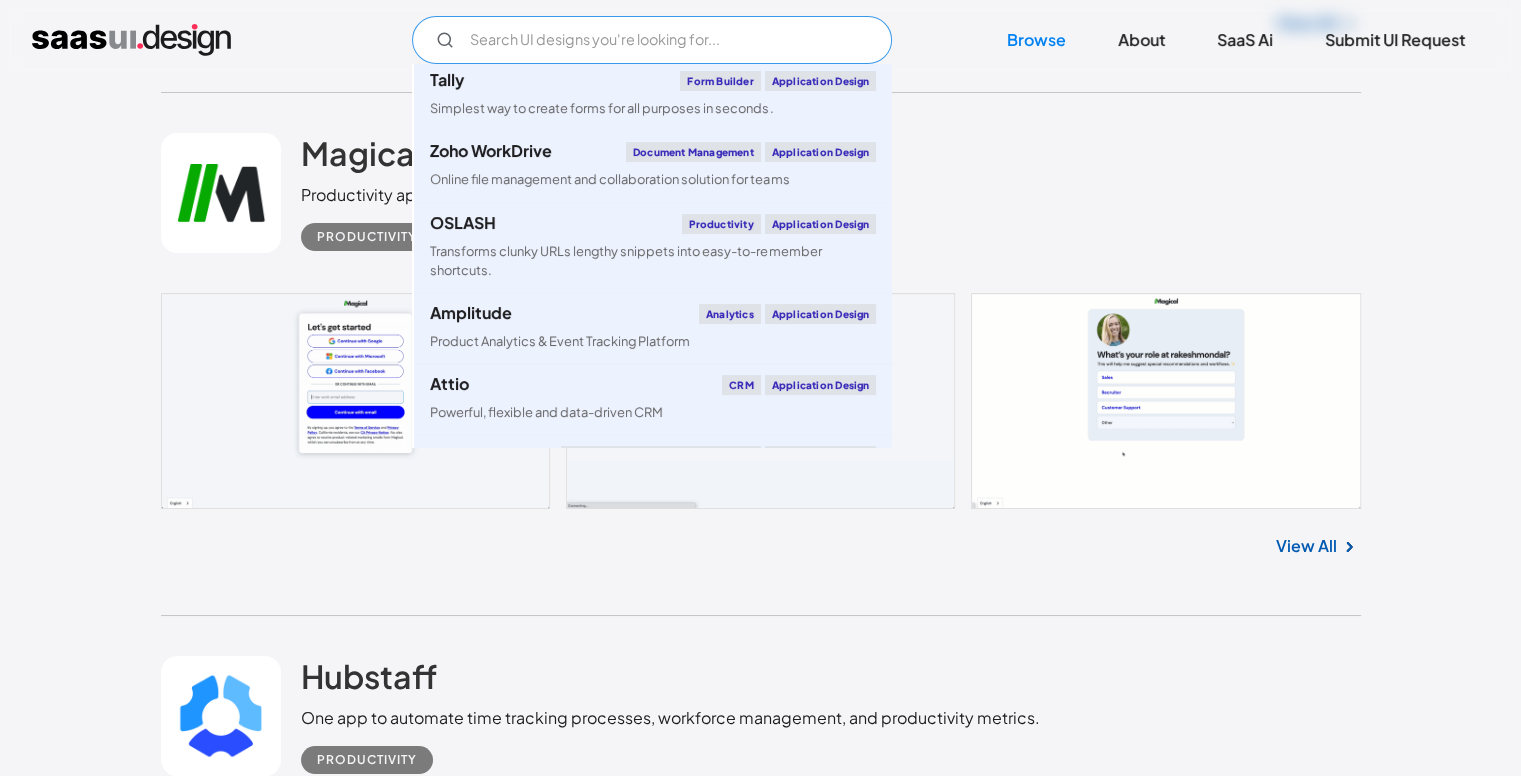 scroll, scrollTop: 7718, scrollLeft: 0, axis: vertical 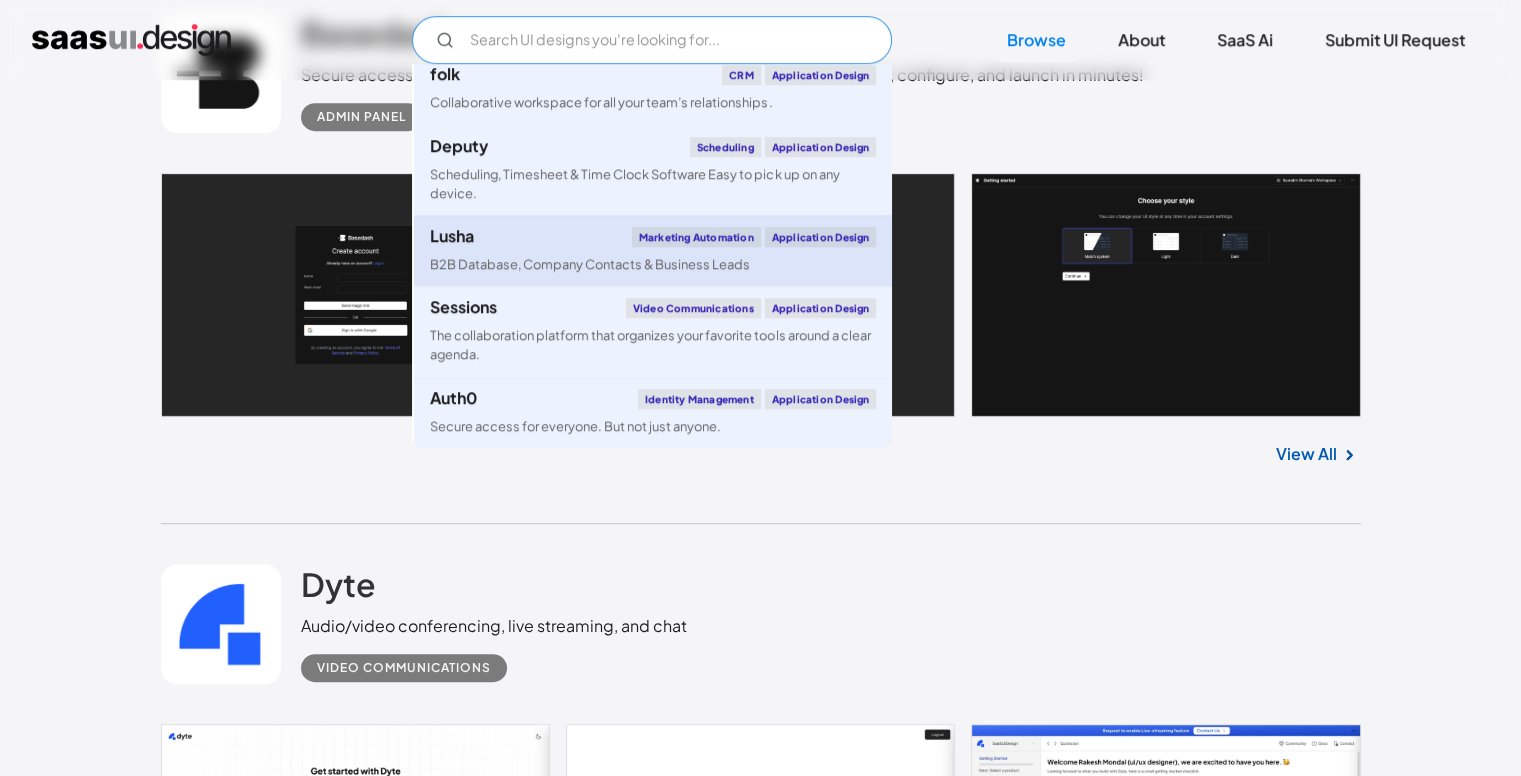 click on "Lusha Marketing Automation Application Design" at bounding box center (653, 237) 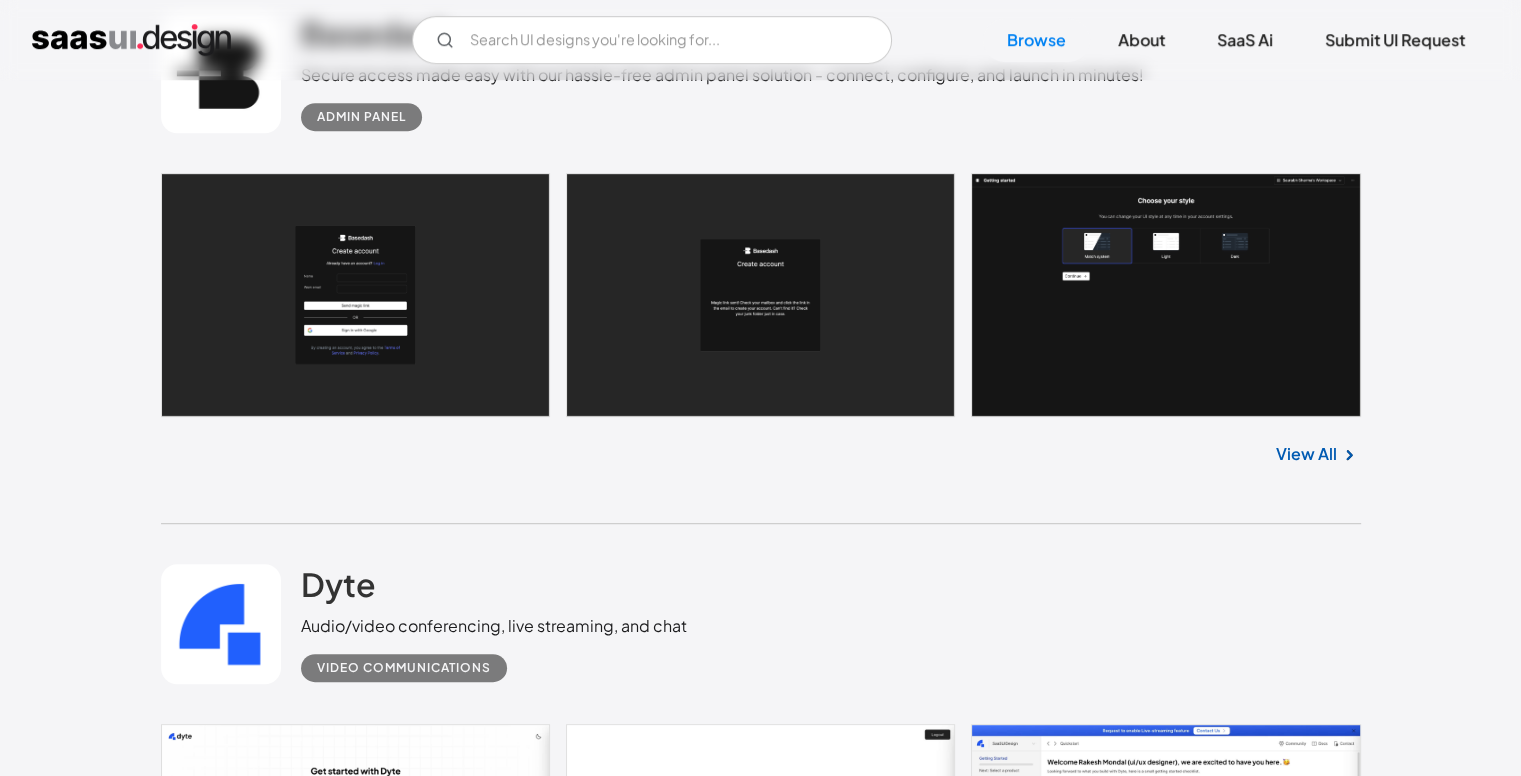 click on "Basedash Secure access made easy with our hassle-free admin panel solution - connect, configure, and launch in minutes! Admin Panel No items found. View All" at bounding box center [761, 248] 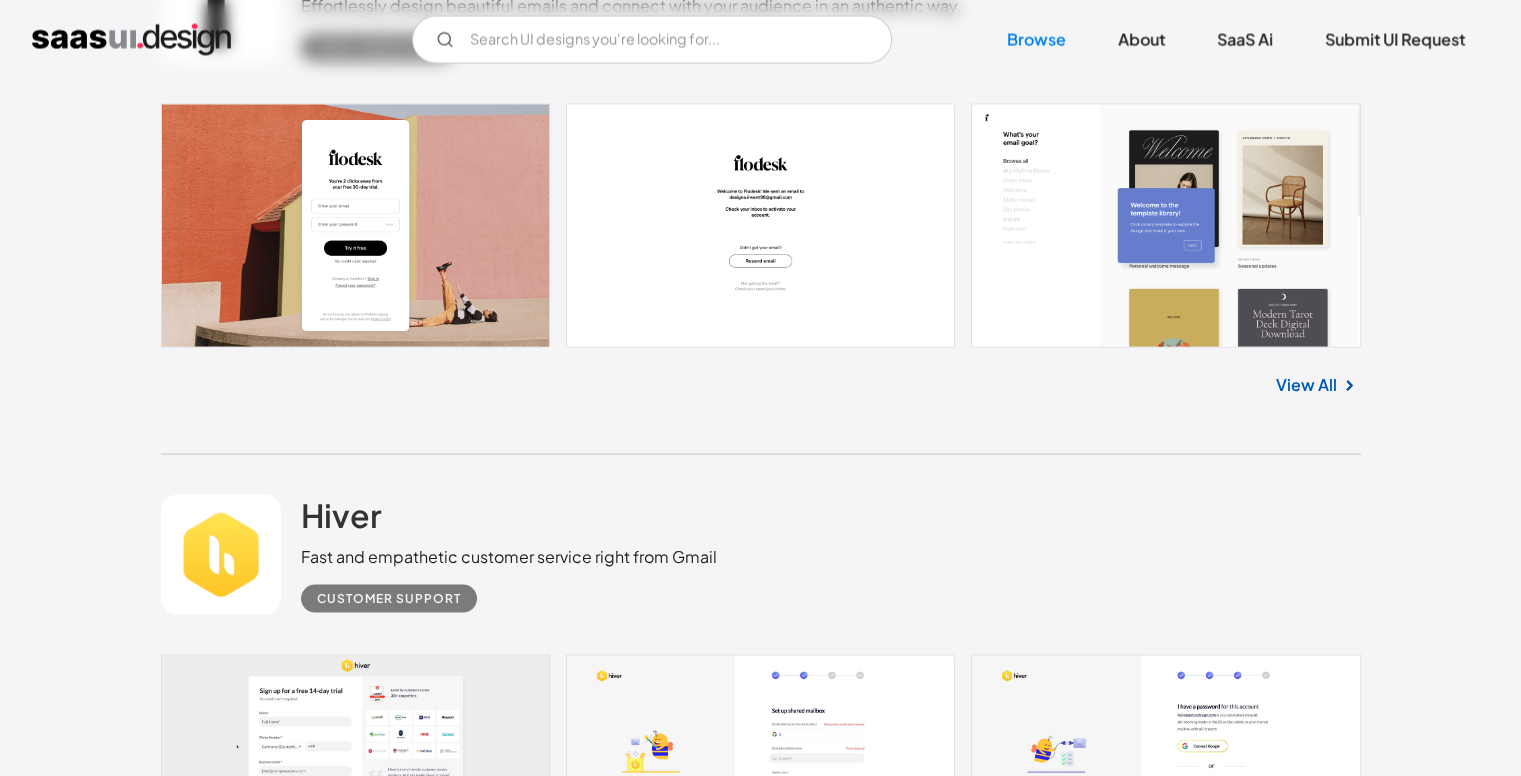 scroll, scrollTop: 26936, scrollLeft: 0, axis: vertical 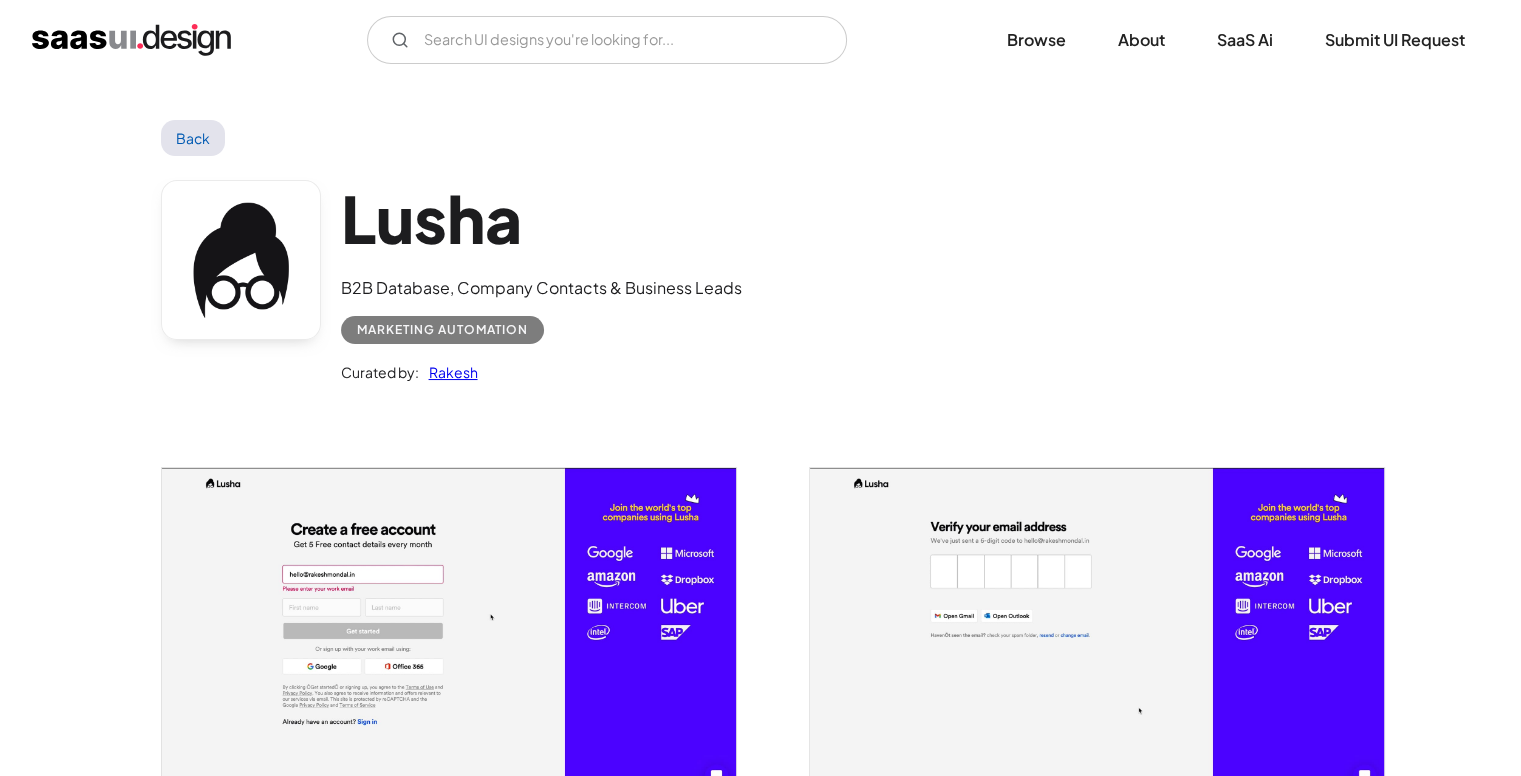 click on "Back" at bounding box center (193, 138) 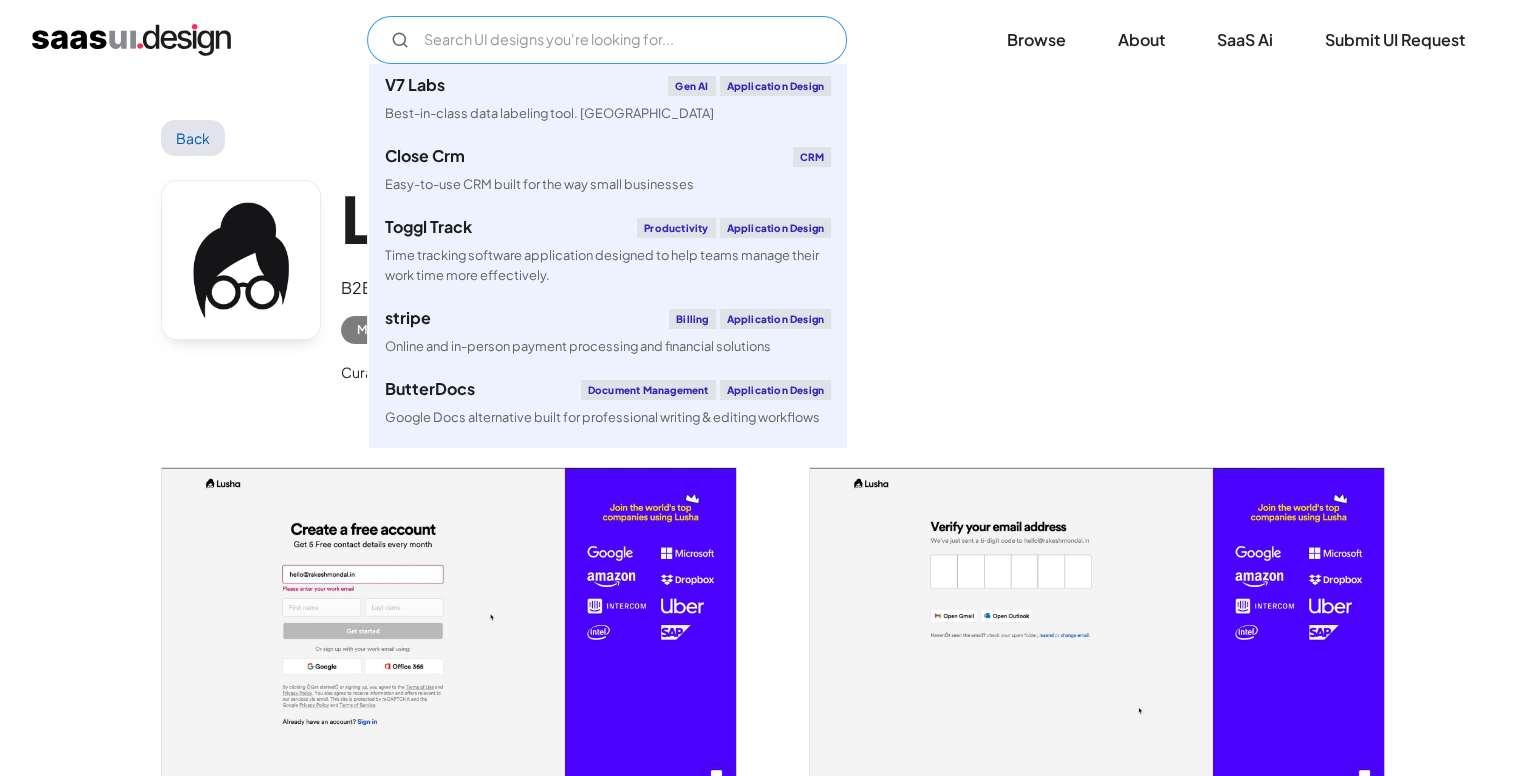click at bounding box center (607, 40) 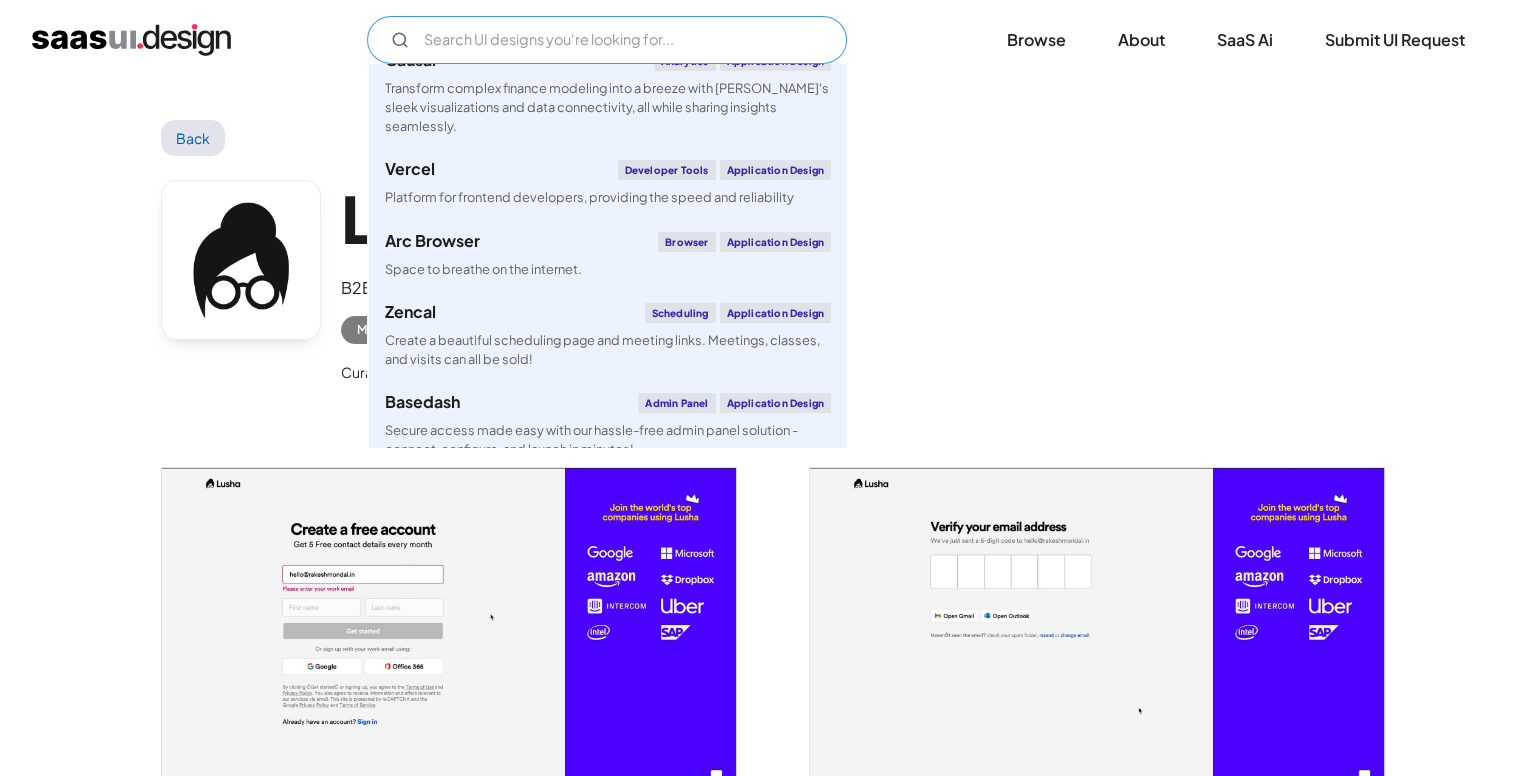 scroll, scrollTop: 1915, scrollLeft: 0, axis: vertical 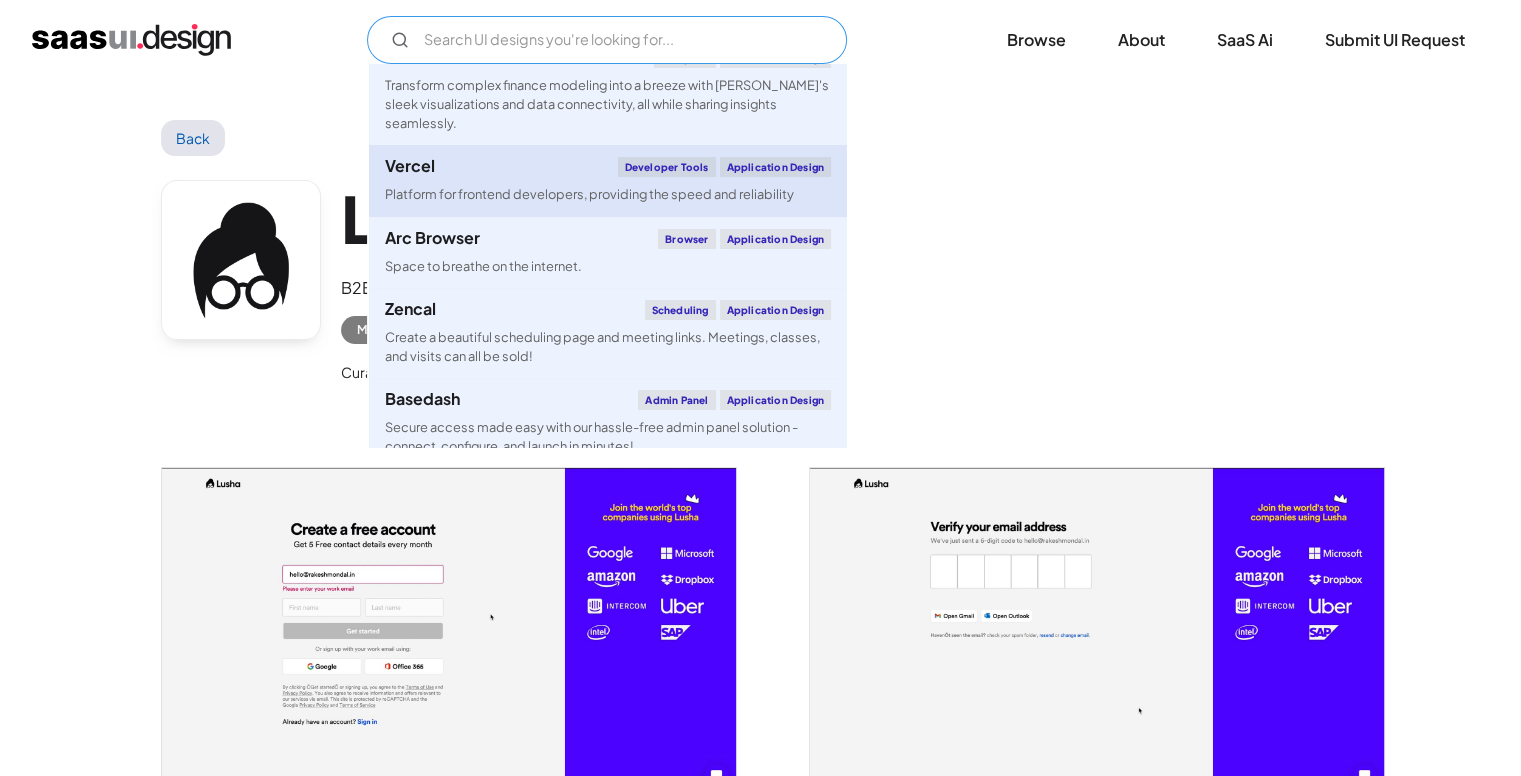 click on "Platform for frontend developers, providing the speed and reliability" at bounding box center [589, 194] 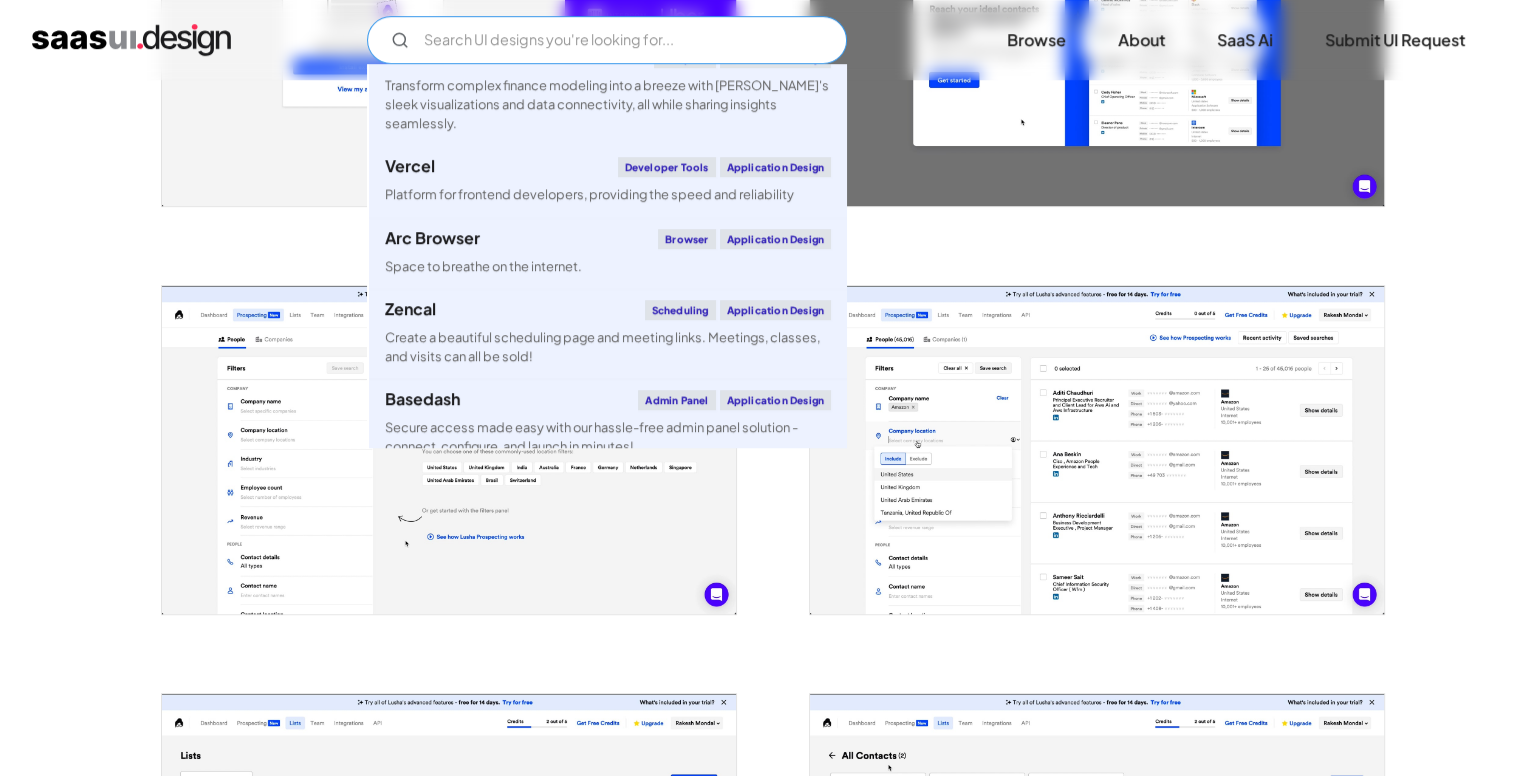 scroll, scrollTop: 999, scrollLeft: 0, axis: vertical 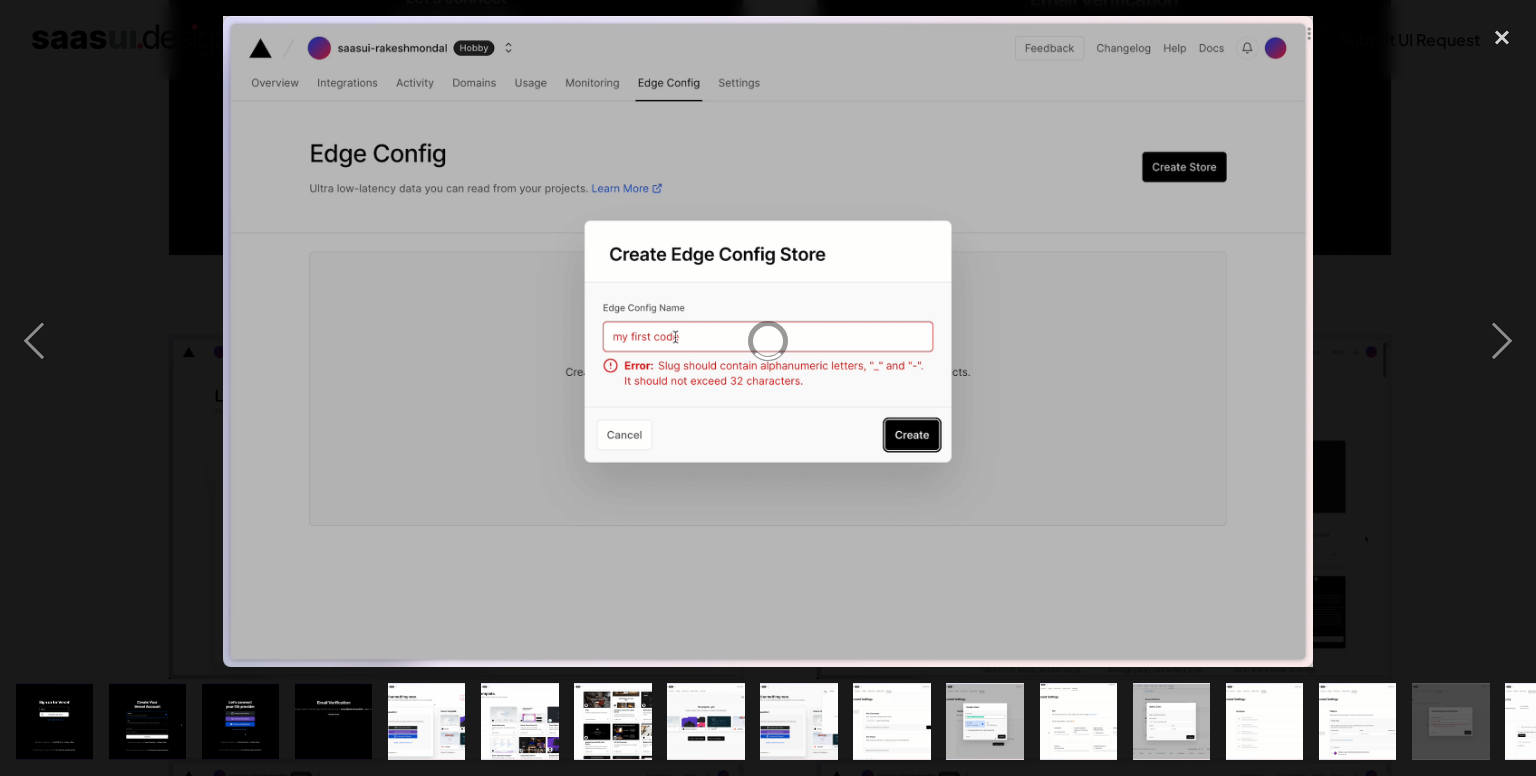 click at bounding box center (1543, 721) 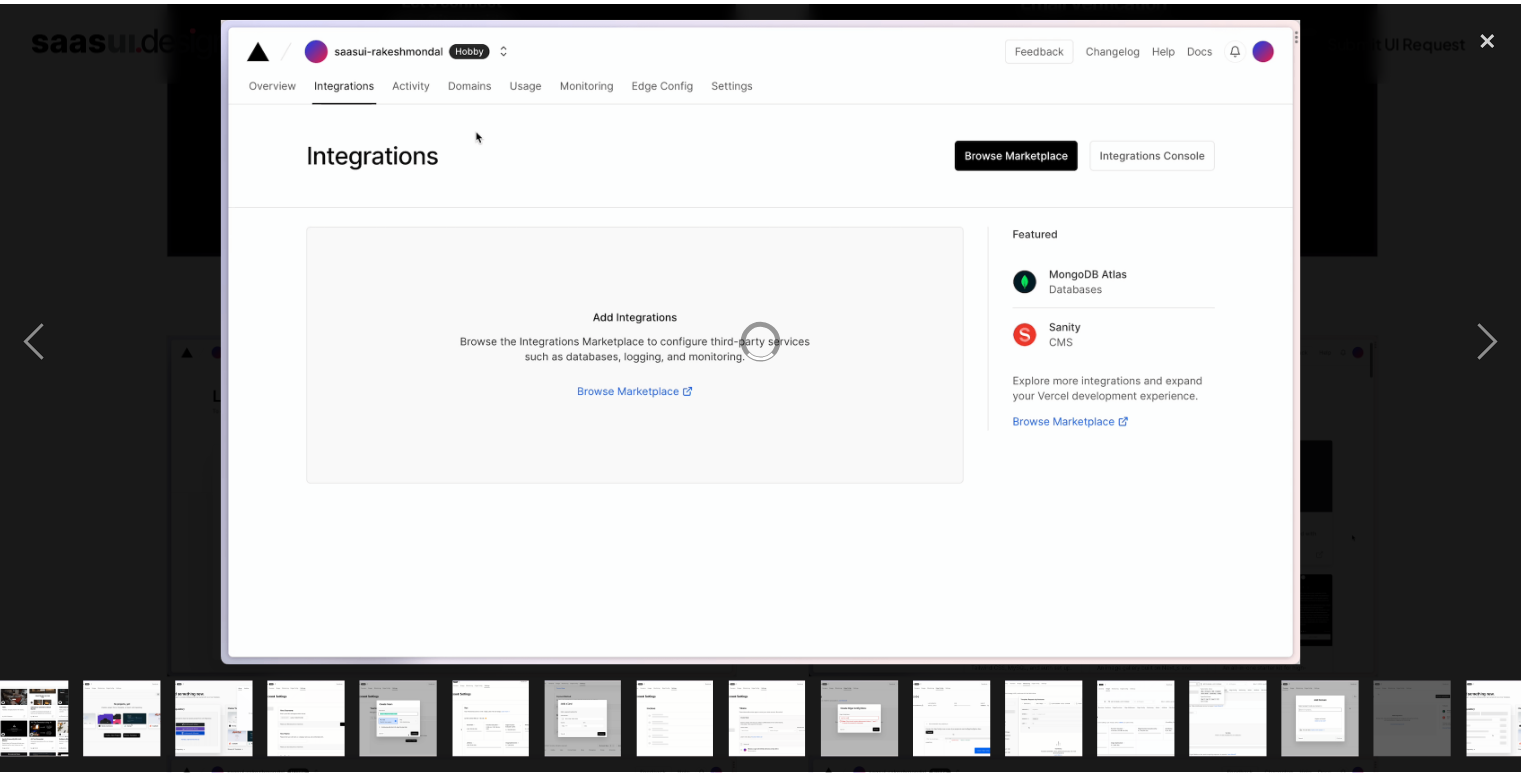 scroll, scrollTop: 0, scrollLeft: 580, axis: horizontal 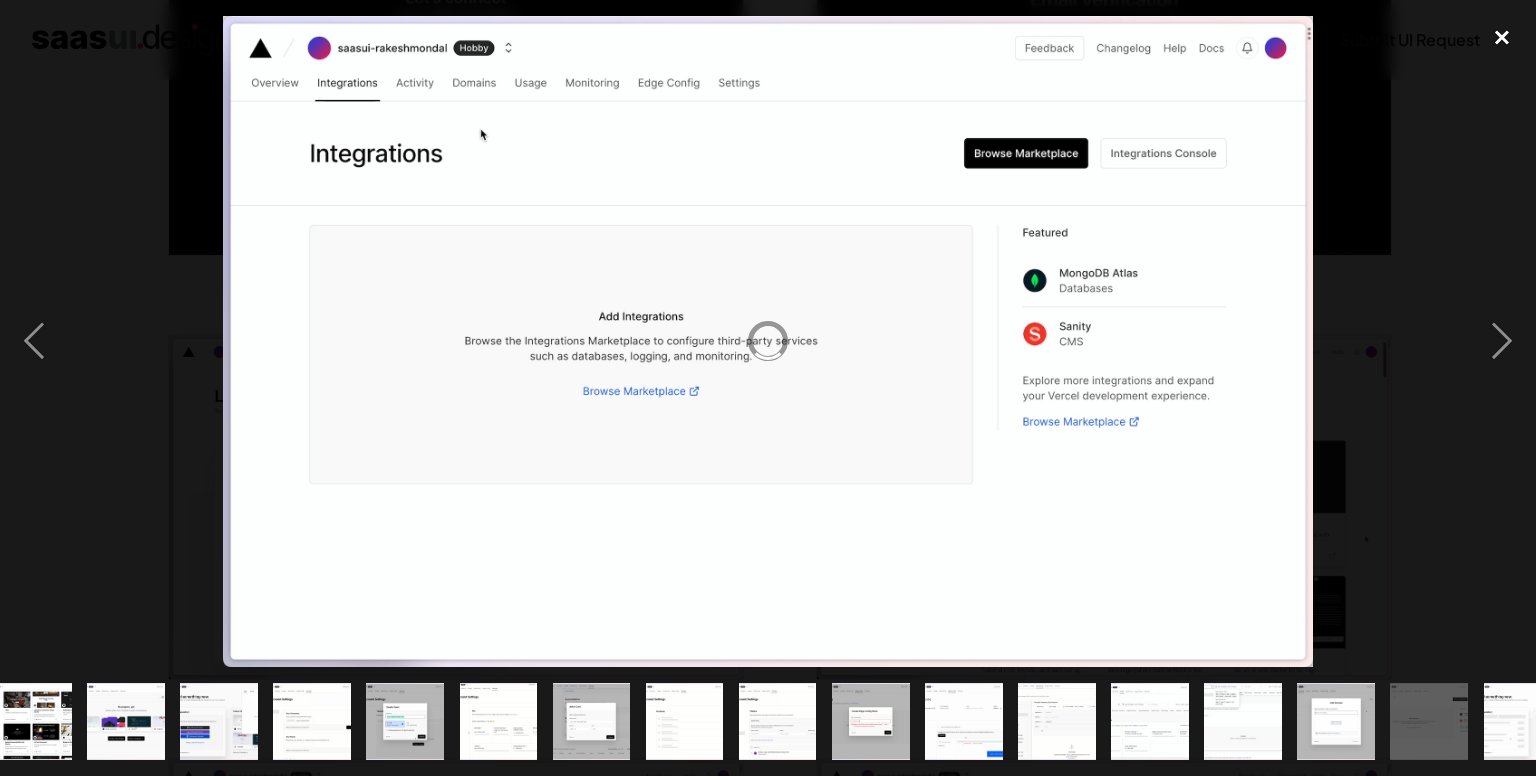 click at bounding box center [1502, 38] 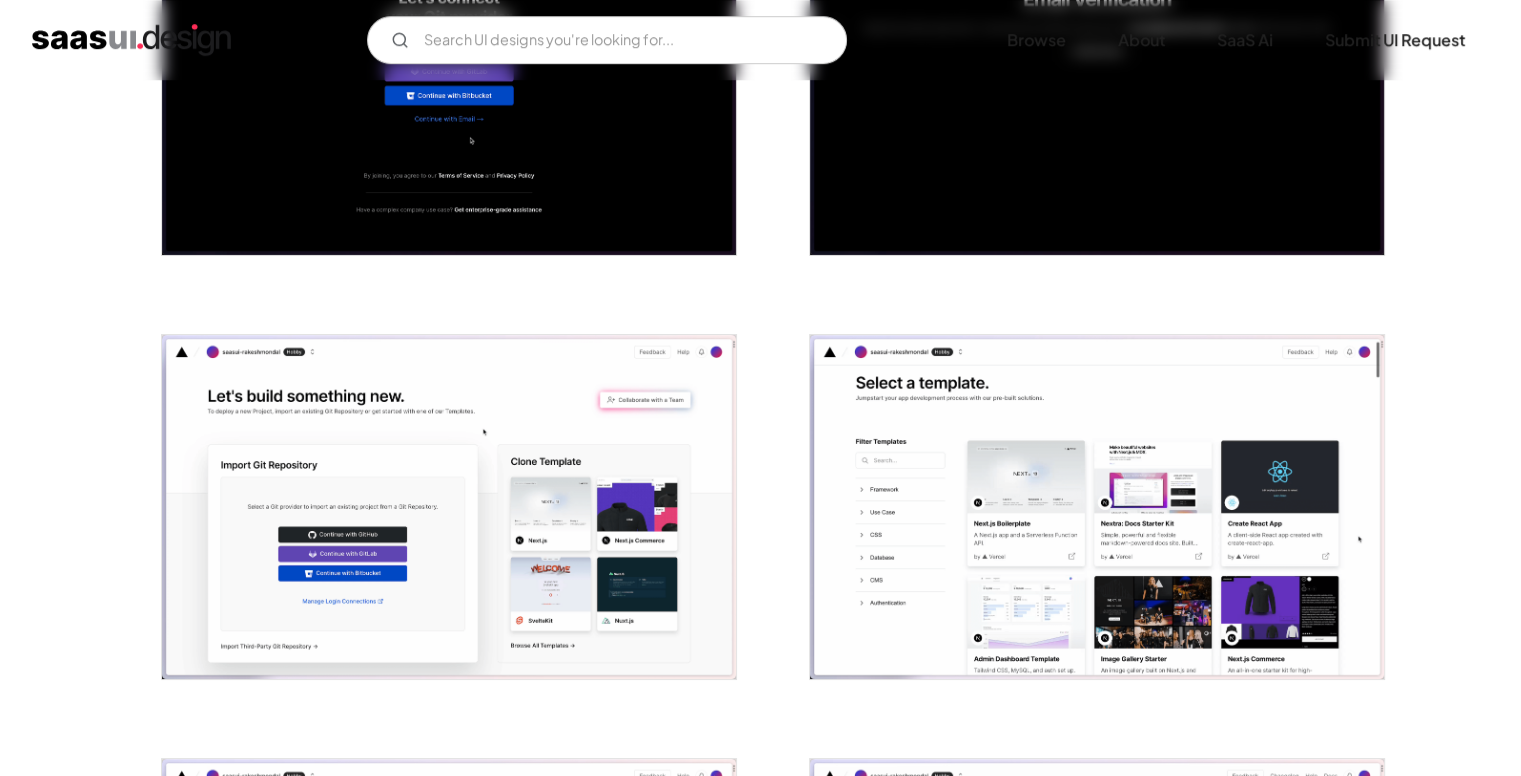 scroll, scrollTop: 0, scrollLeft: 0, axis: both 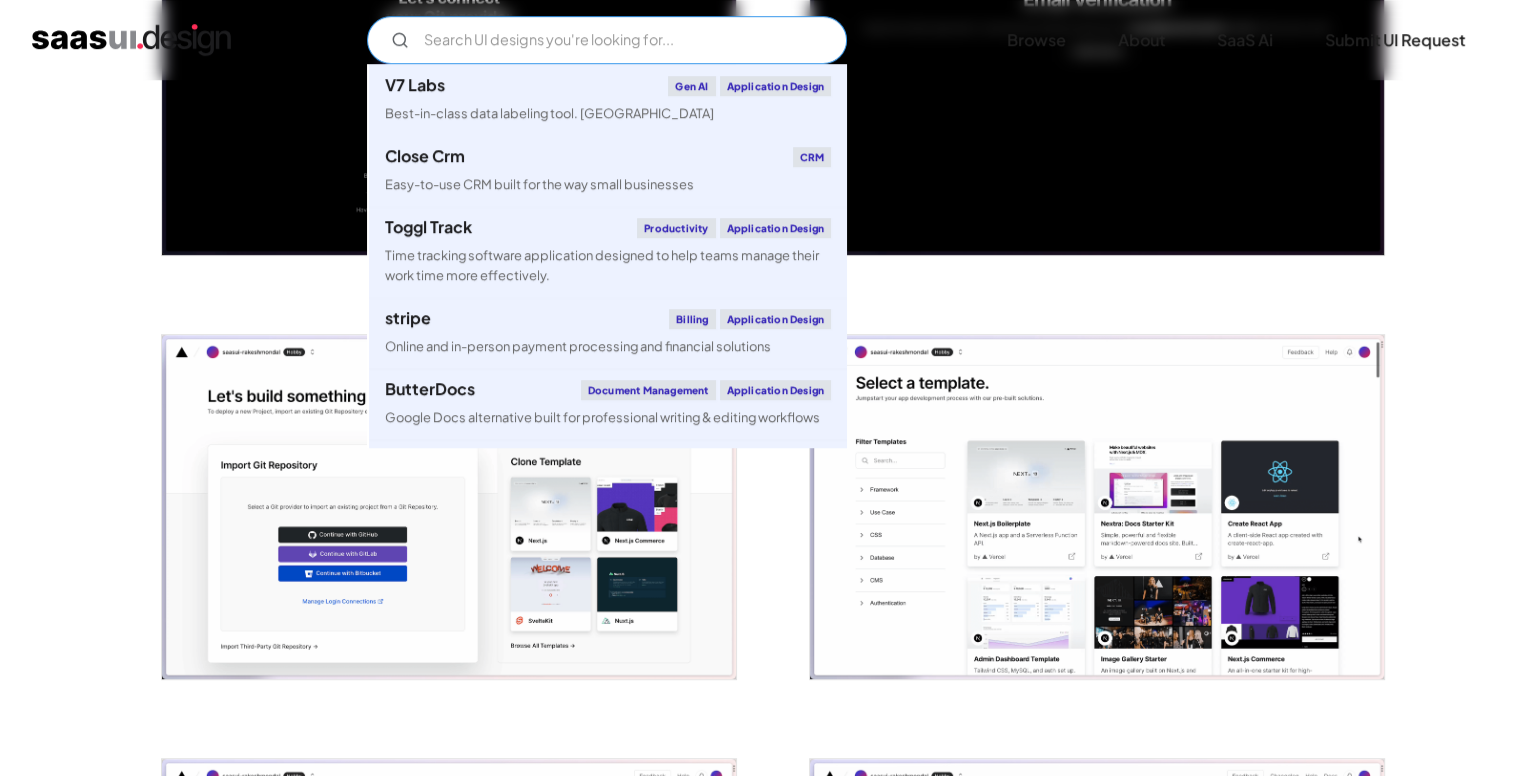 click at bounding box center [607, 40] 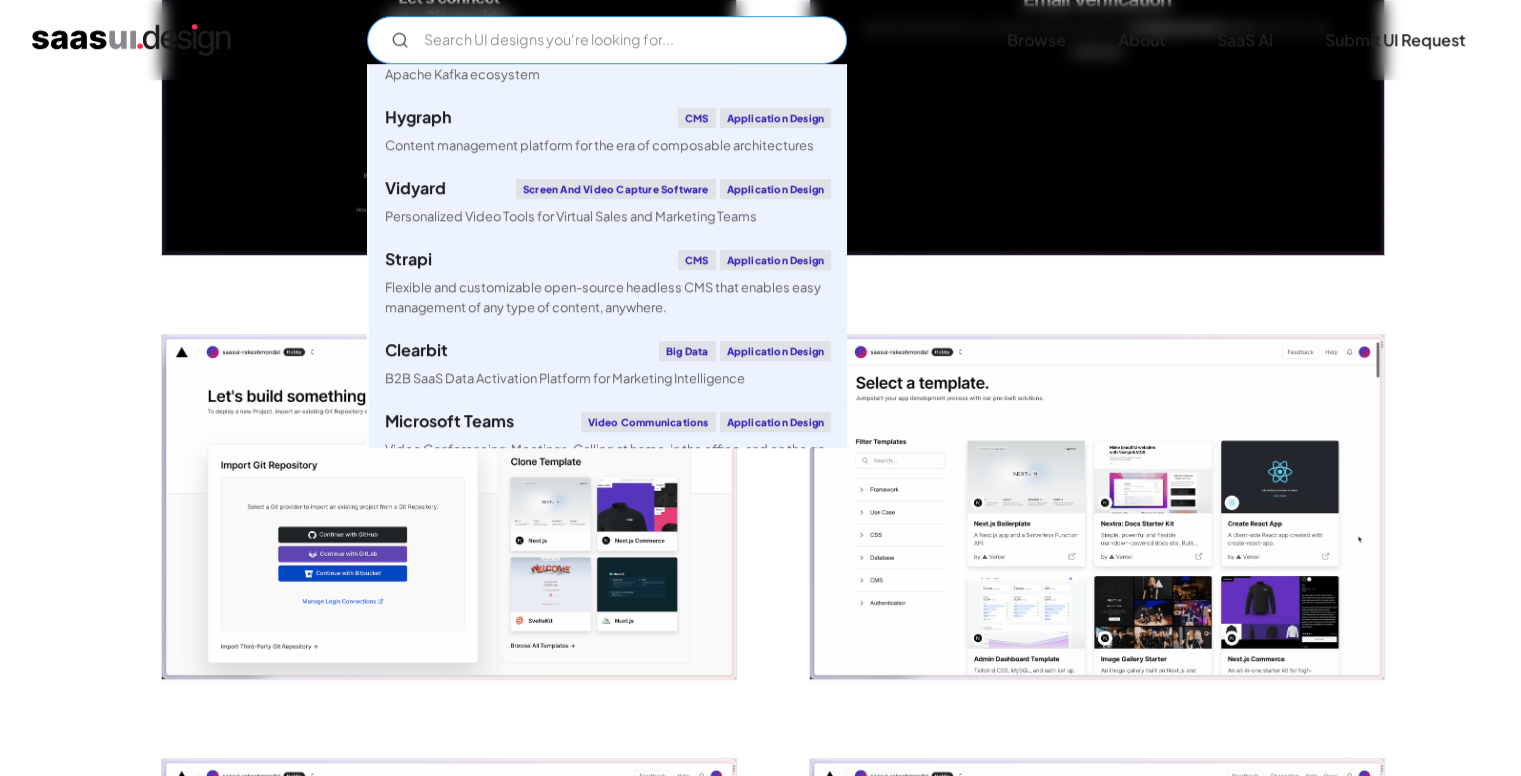 scroll, scrollTop: 3026, scrollLeft: 0, axis: vertical 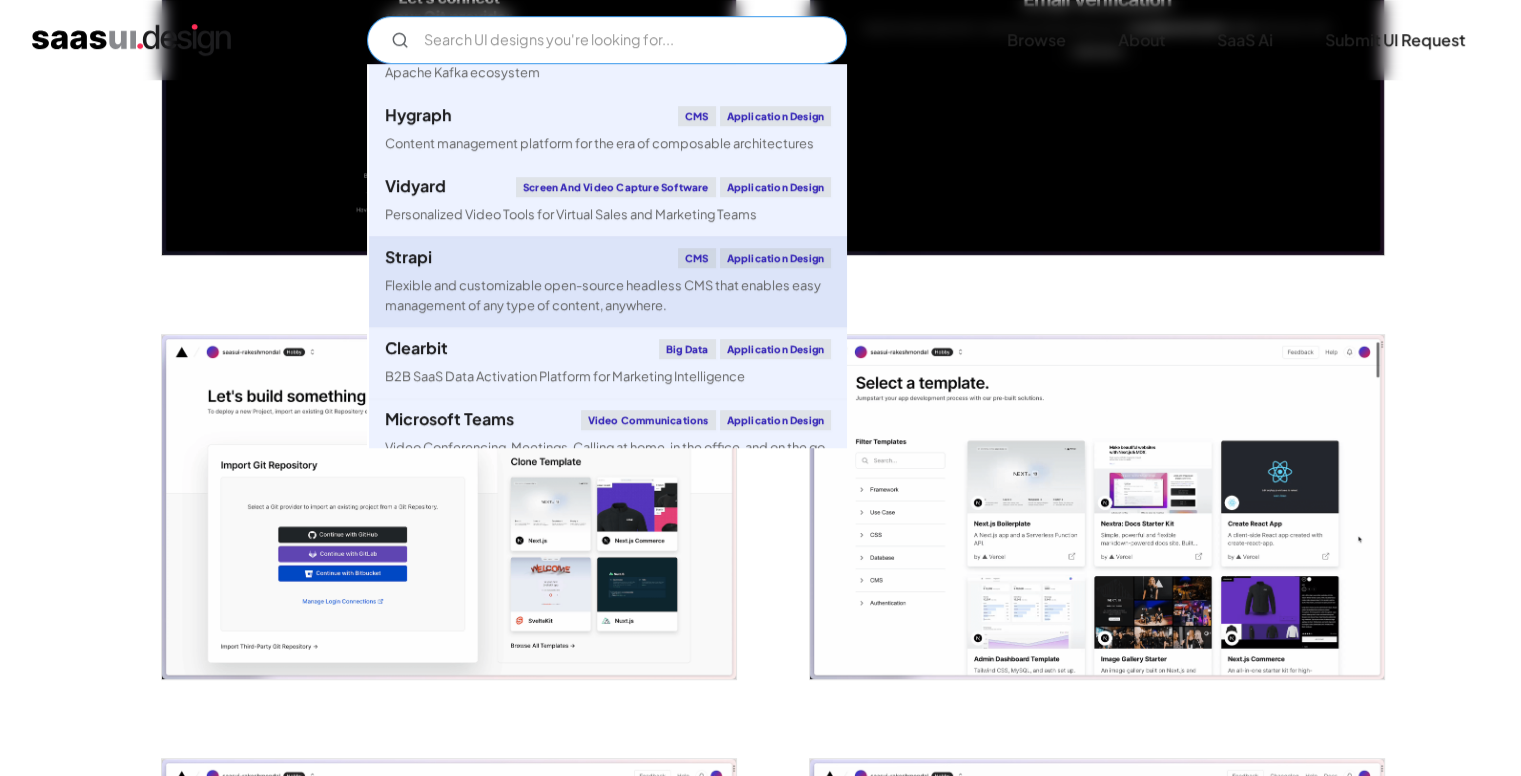 click on "Strapi CMS Application Design" at bounding box center (608, 258) 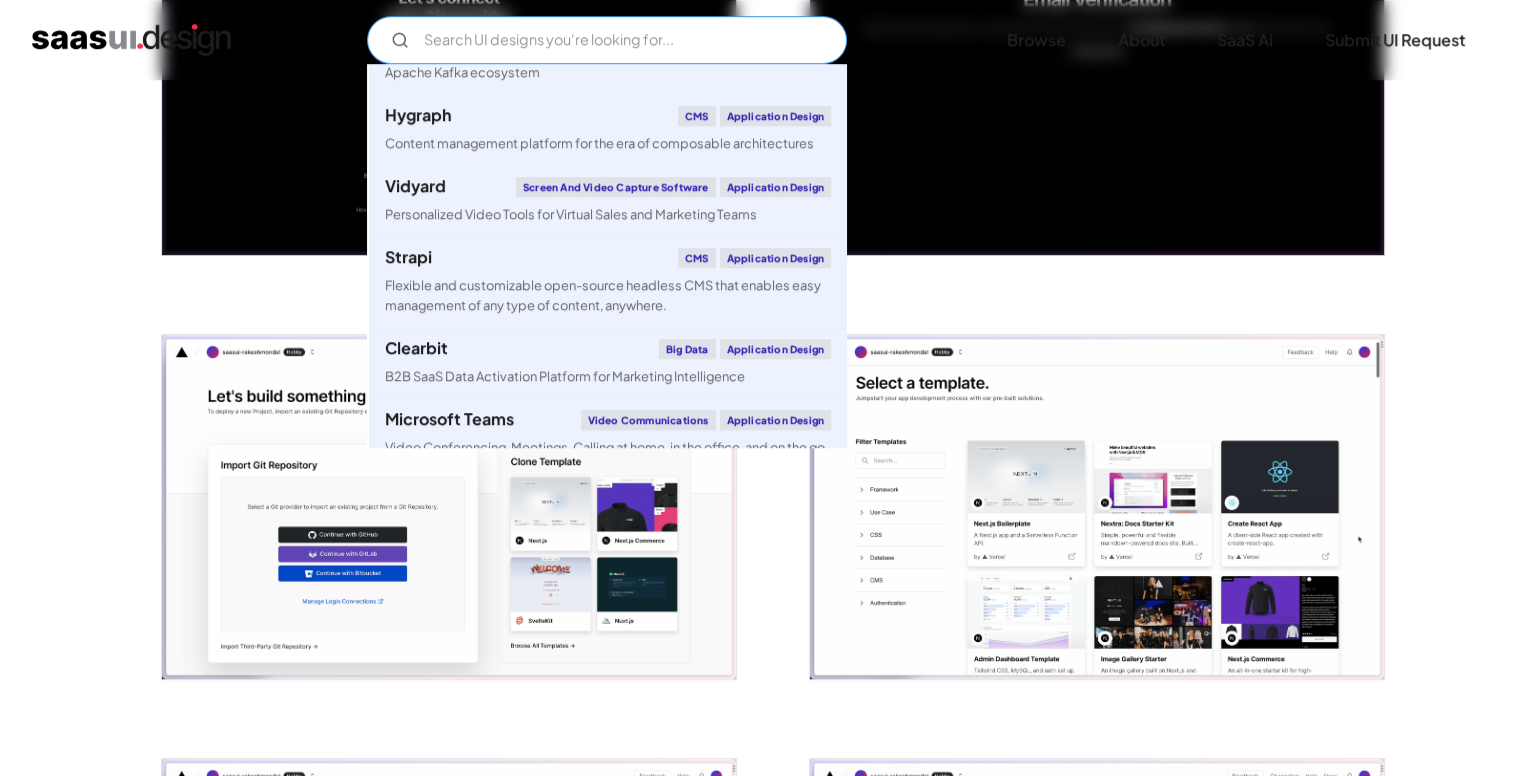 click at bounding box center (607, 40) 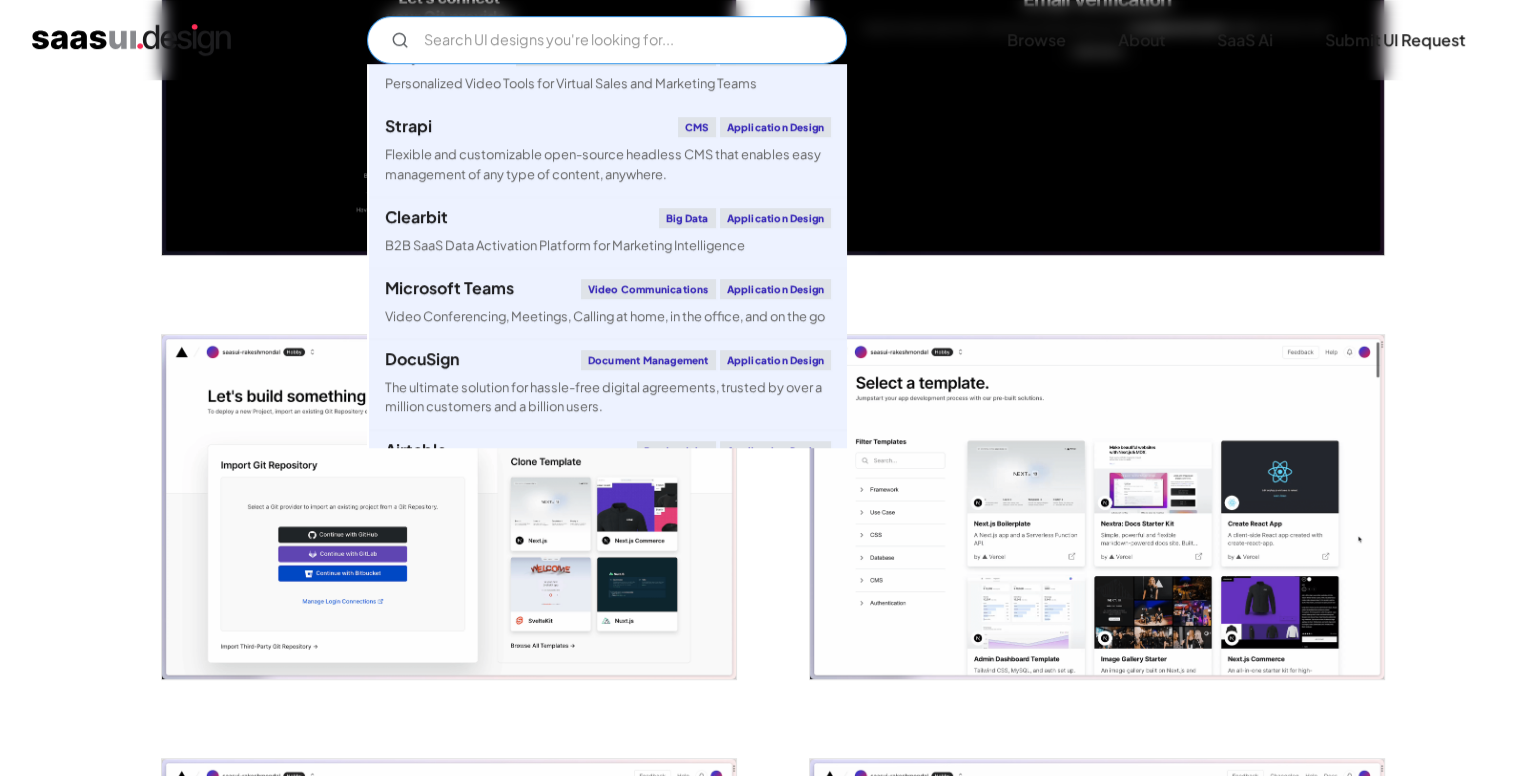 scroll, scrollTop: 3158, scrollLeft: 0, axis: vertical 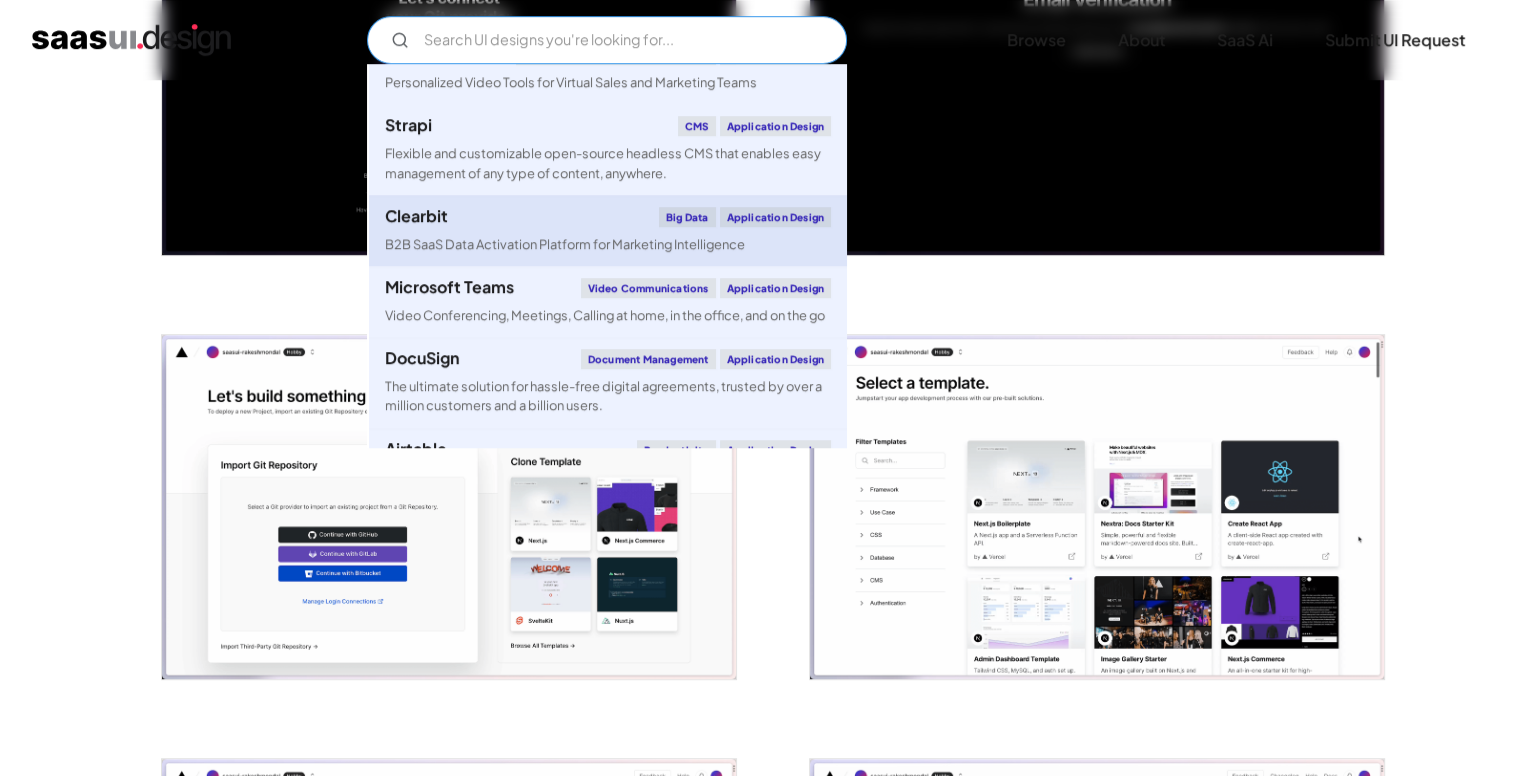 click on "B2B SaaS Data Activation Platform for Marketing Intelligence" at bounding box center (565, 244) 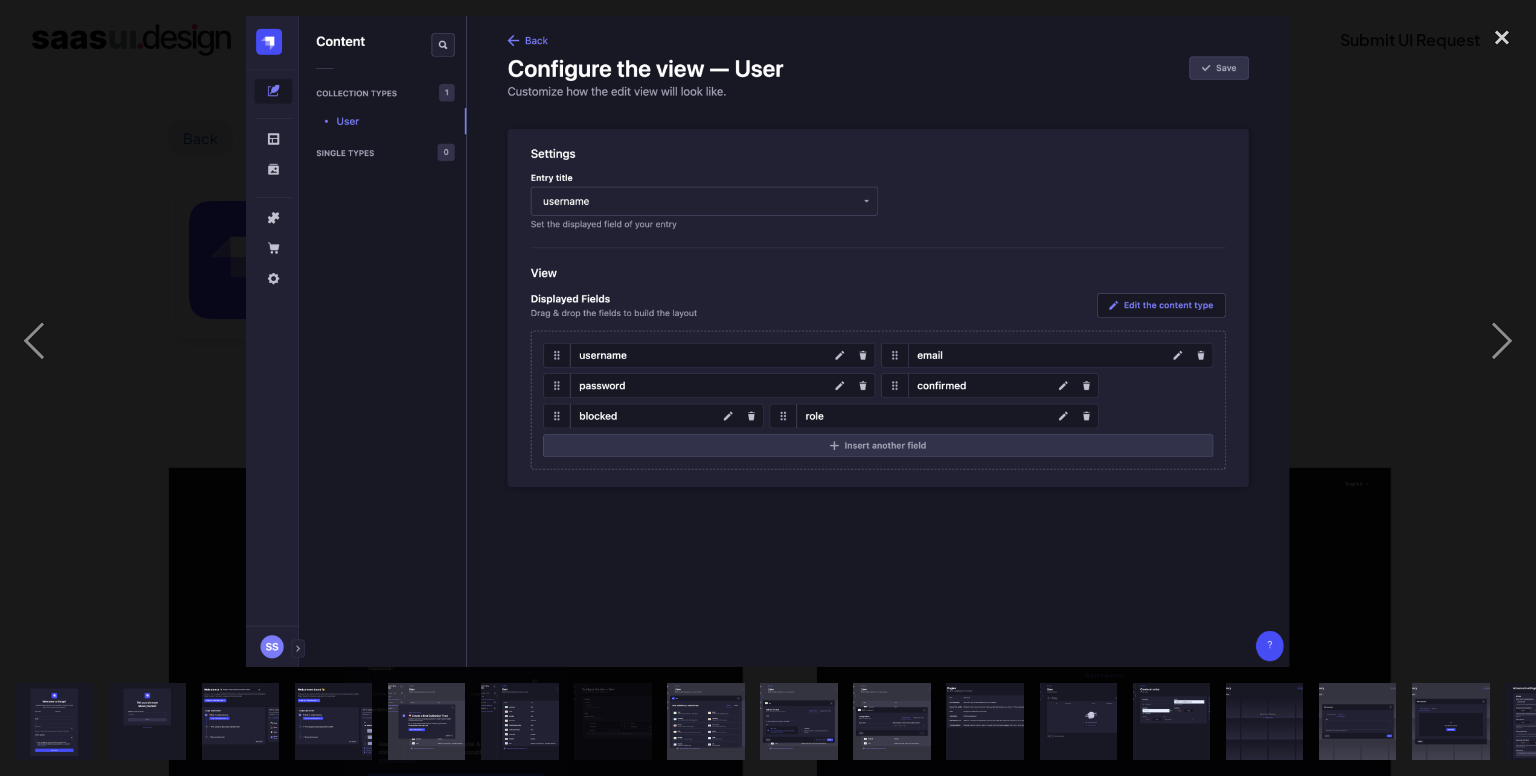 scroll, scrollTop: 576, scrollLeft: 0, axis: vertical 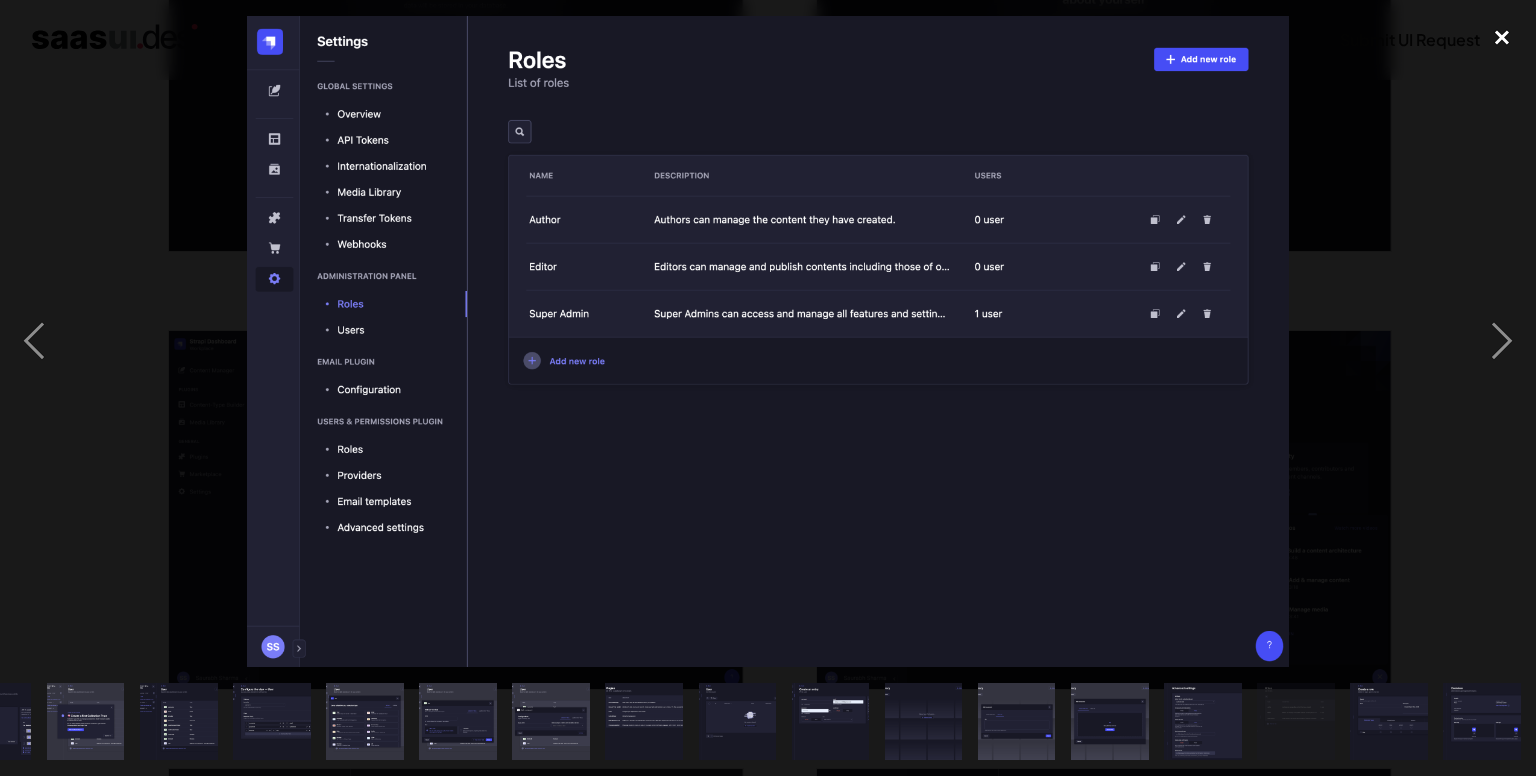 click at bounding box center (1502, 38) 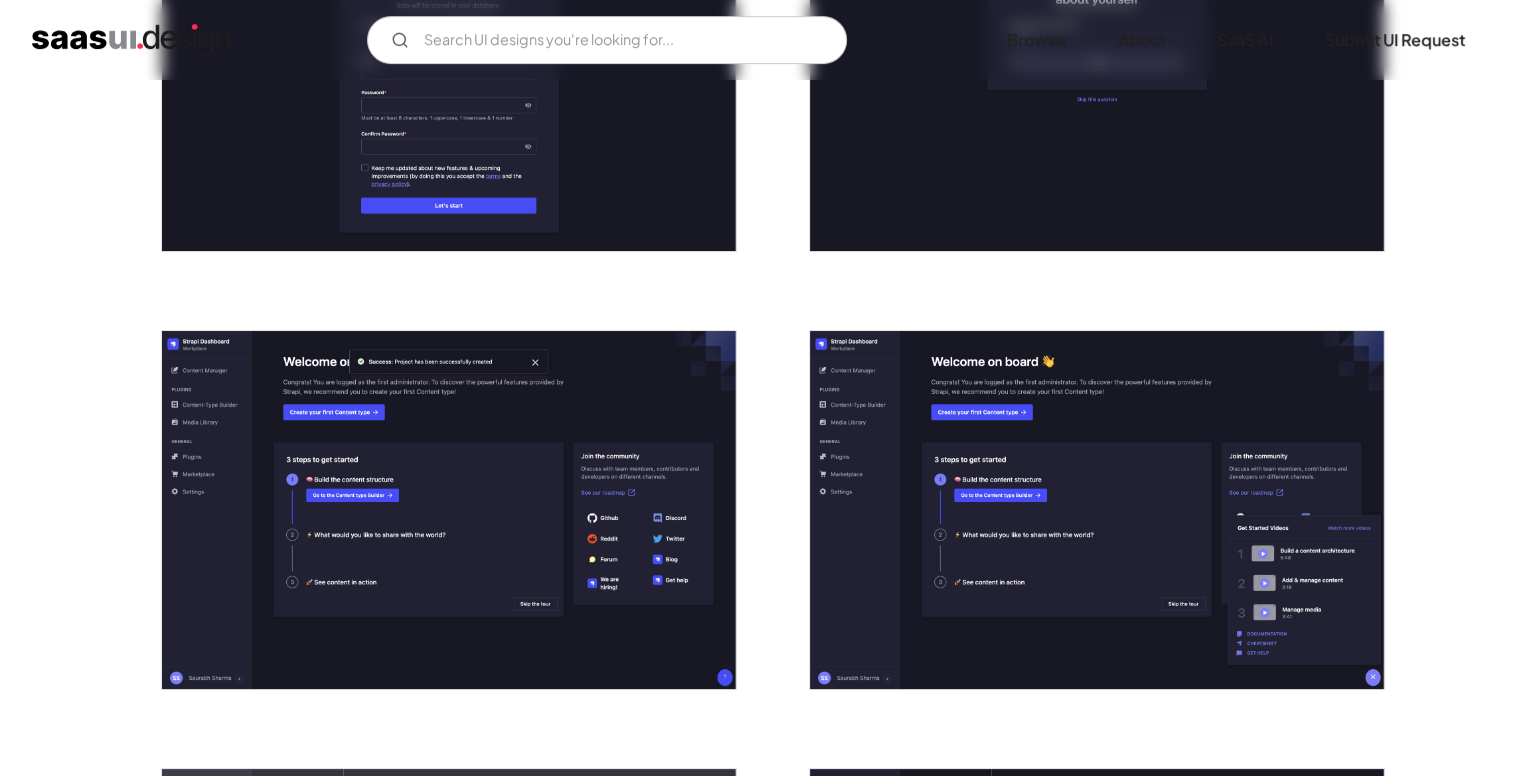 scroll, scrollTop: 0, scrollLeft: 0, axis: both 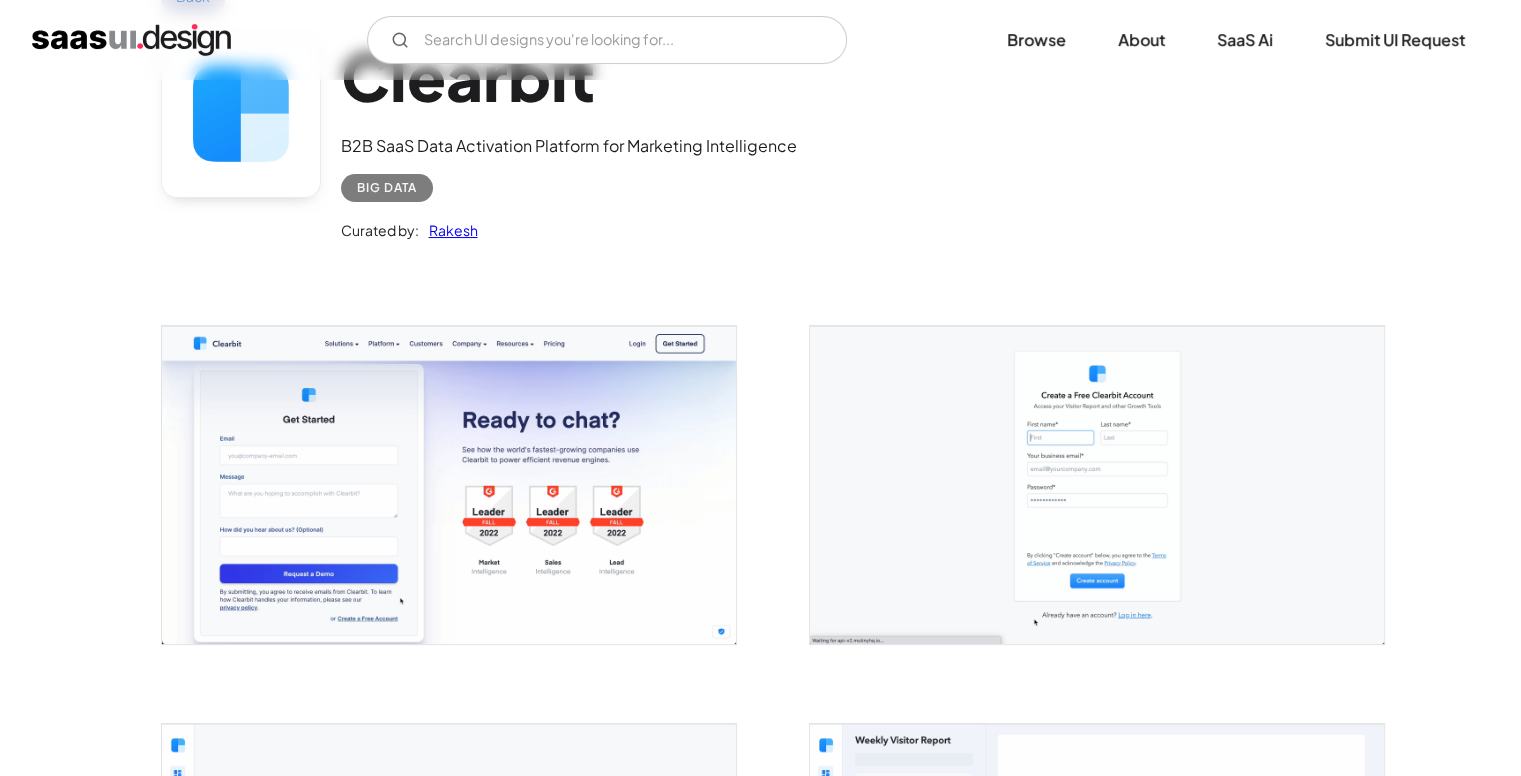 click at bounding box center [449, 484] 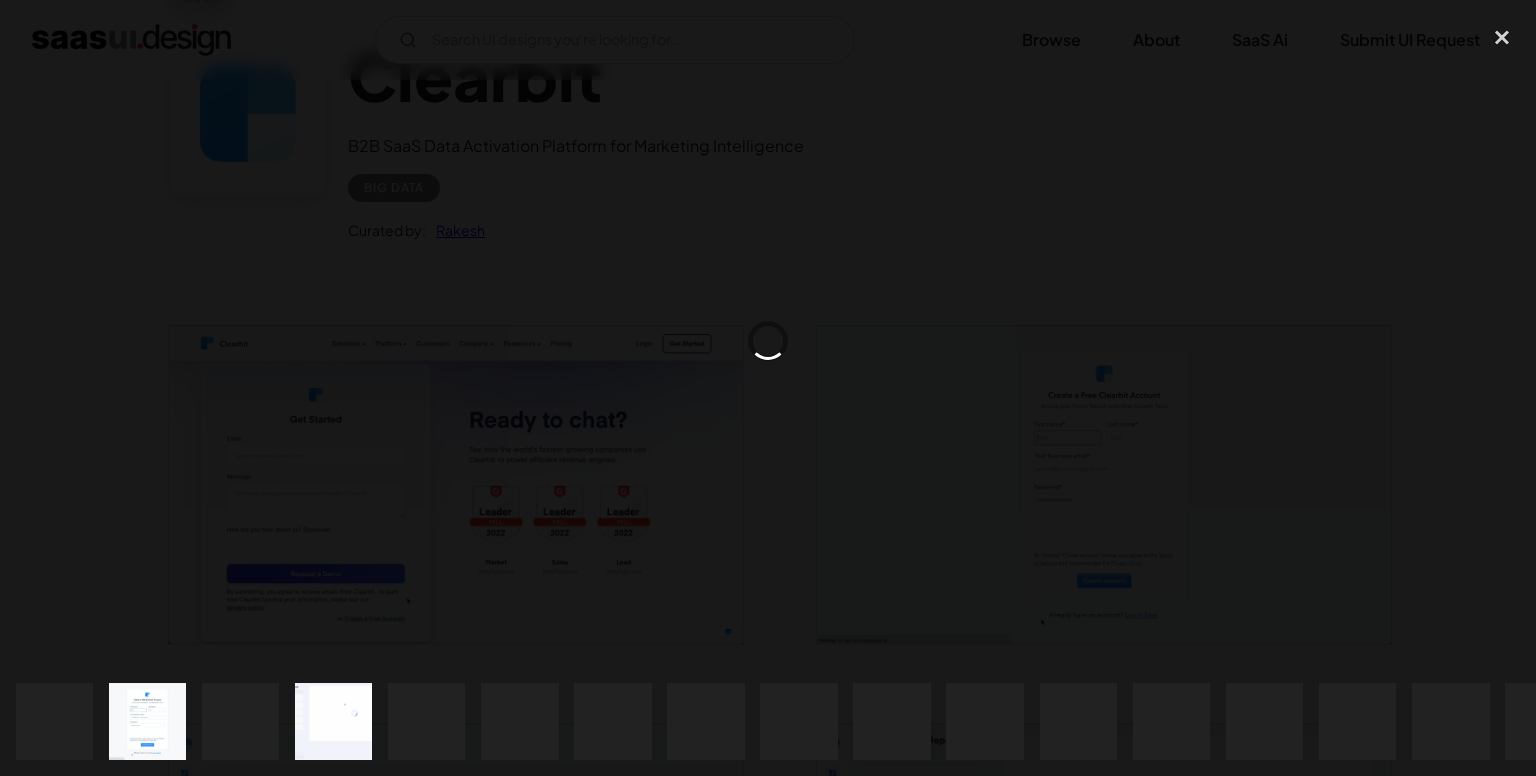 click at bounding box center (147, 722) 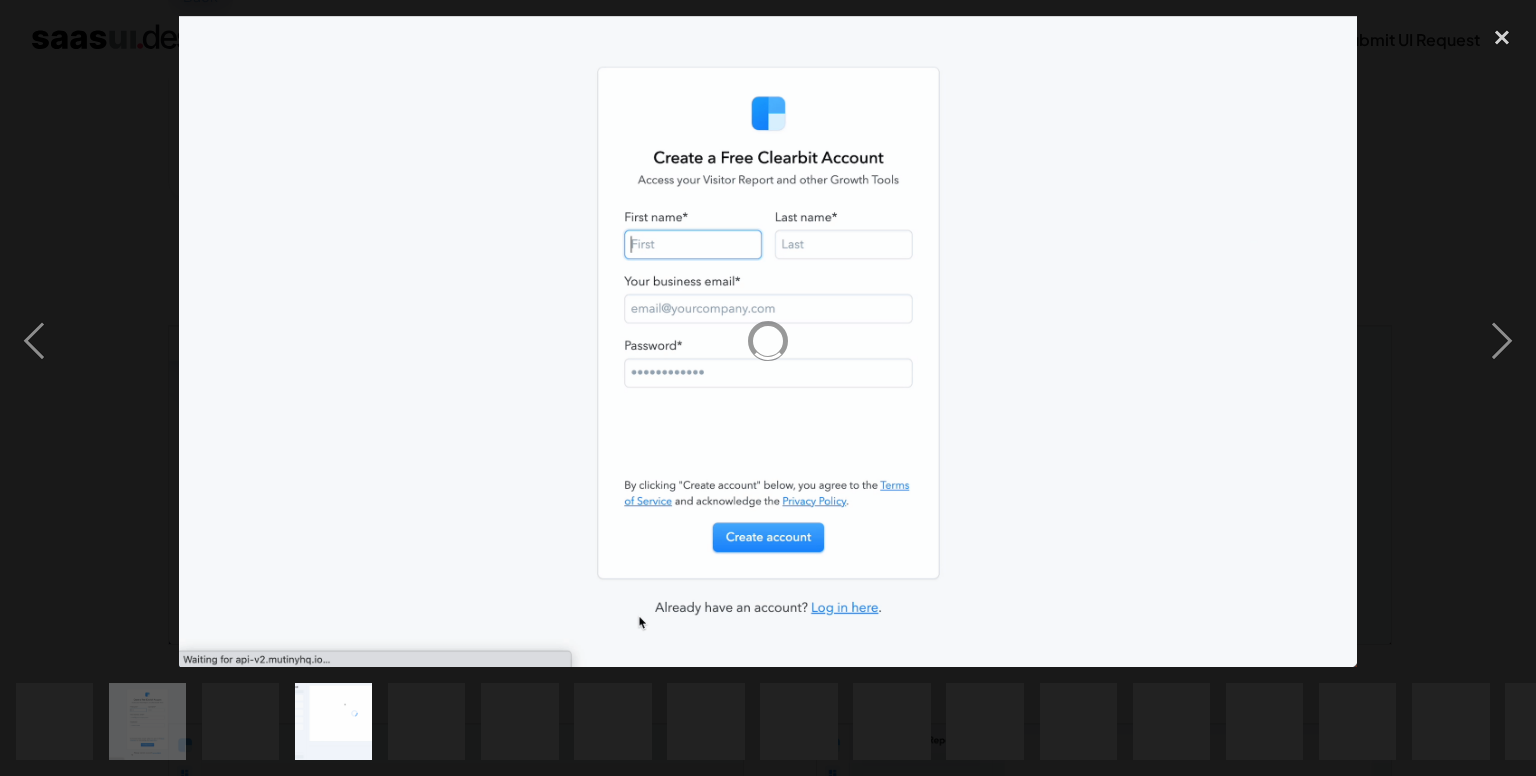 click at bounding box center (333, 722) 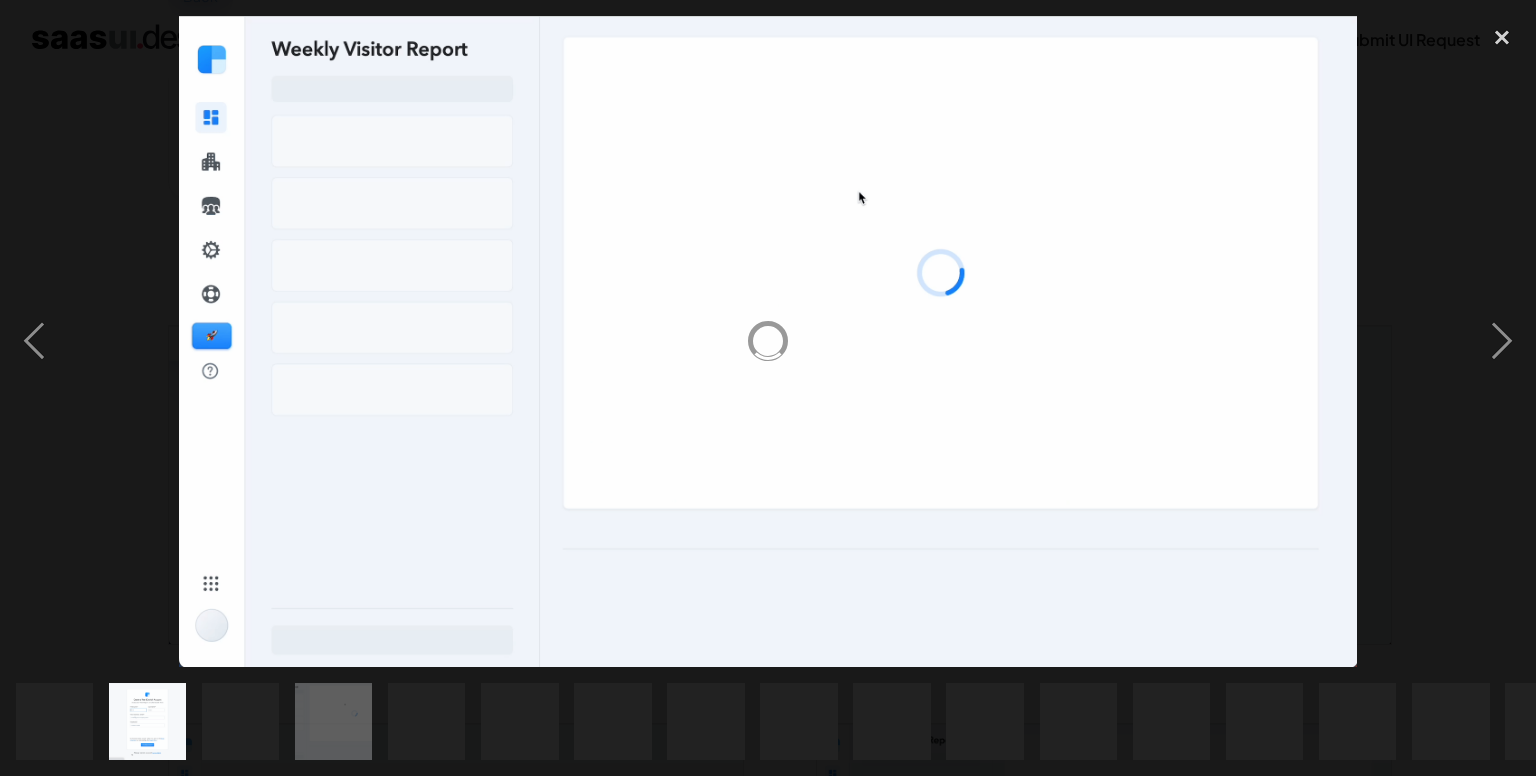 click at bounding box center [147, 722] 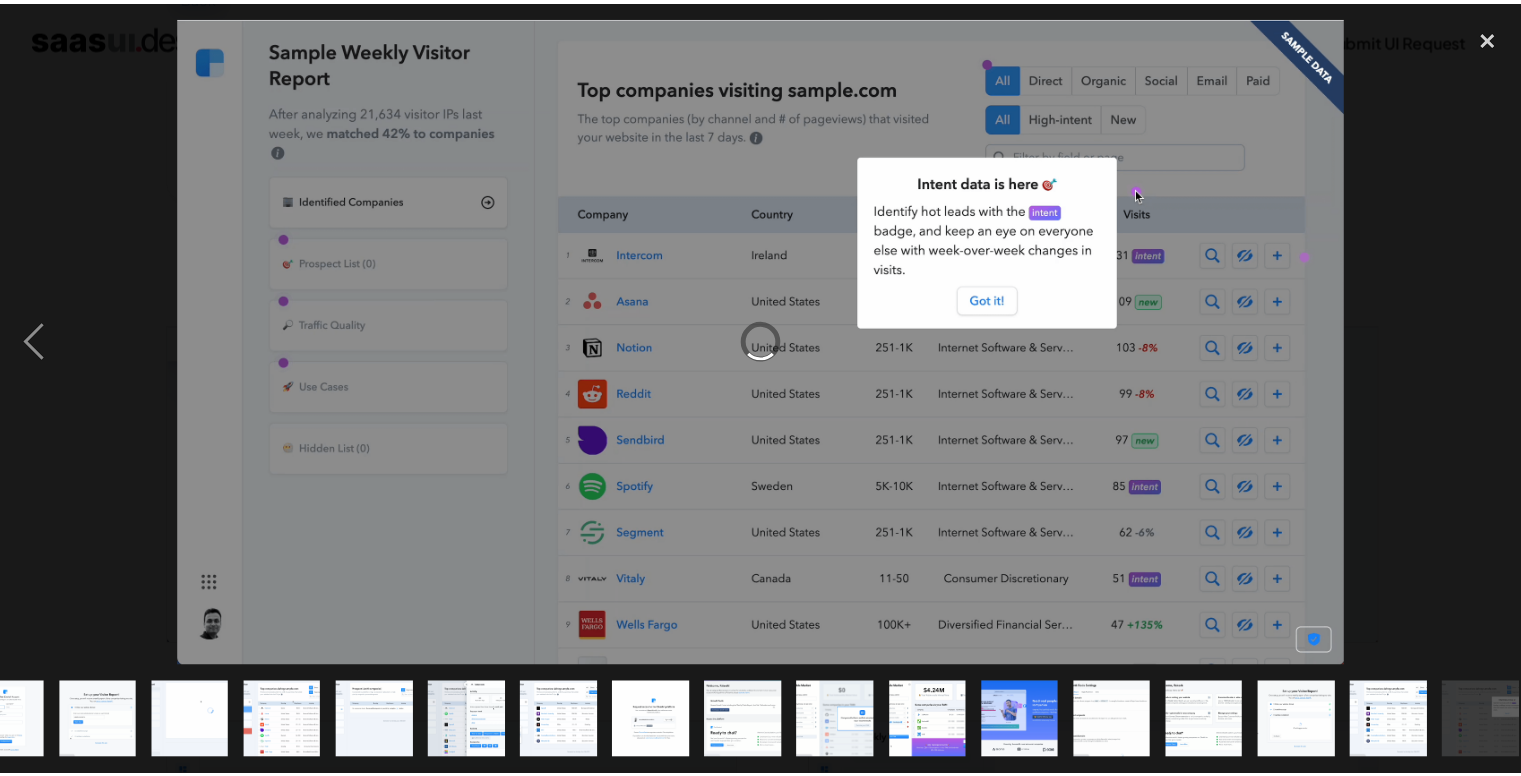 scroll, scrollTop: 0, scrollLeft: 155, axis: horizontal 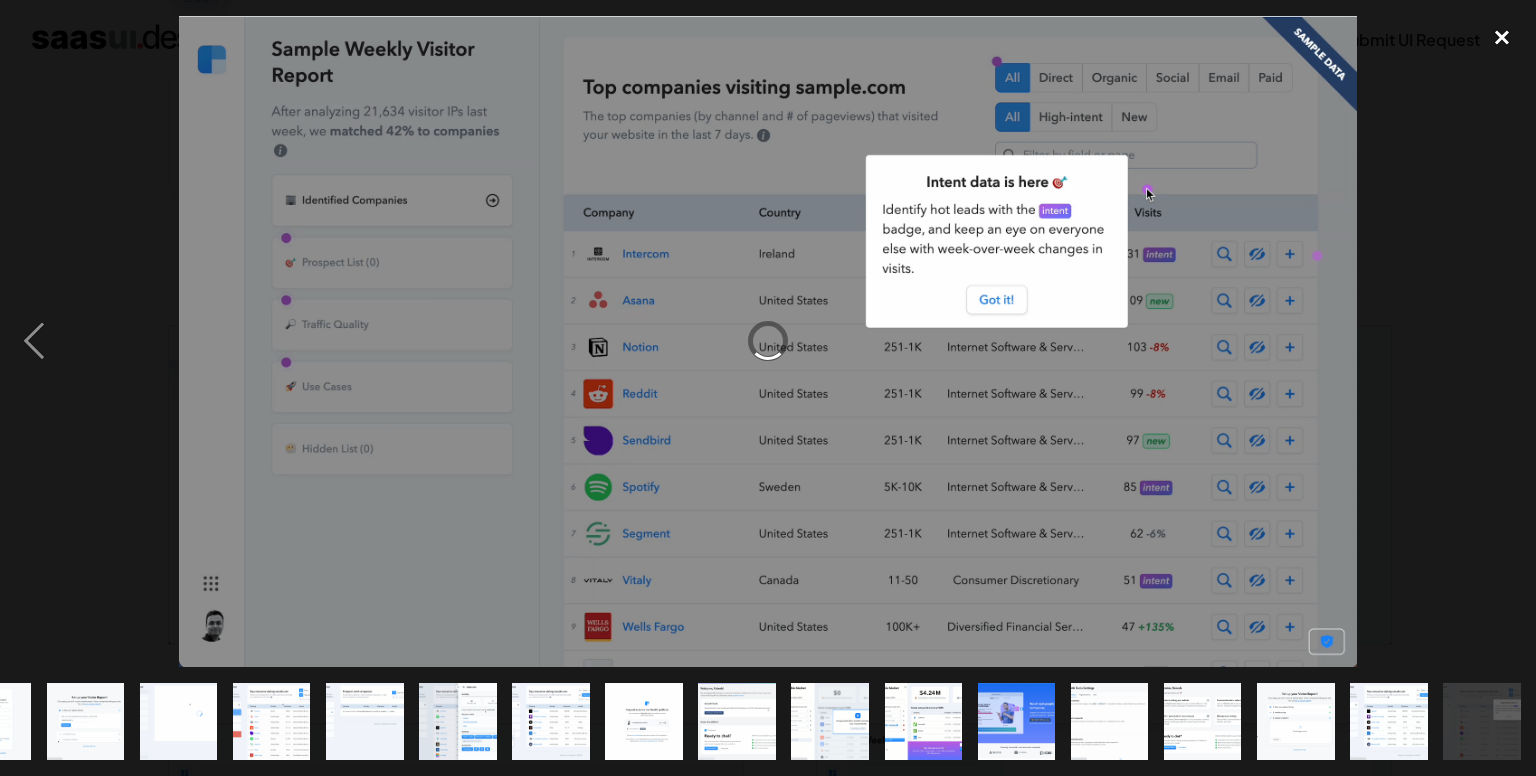 click at bounding box center [1502, 38] 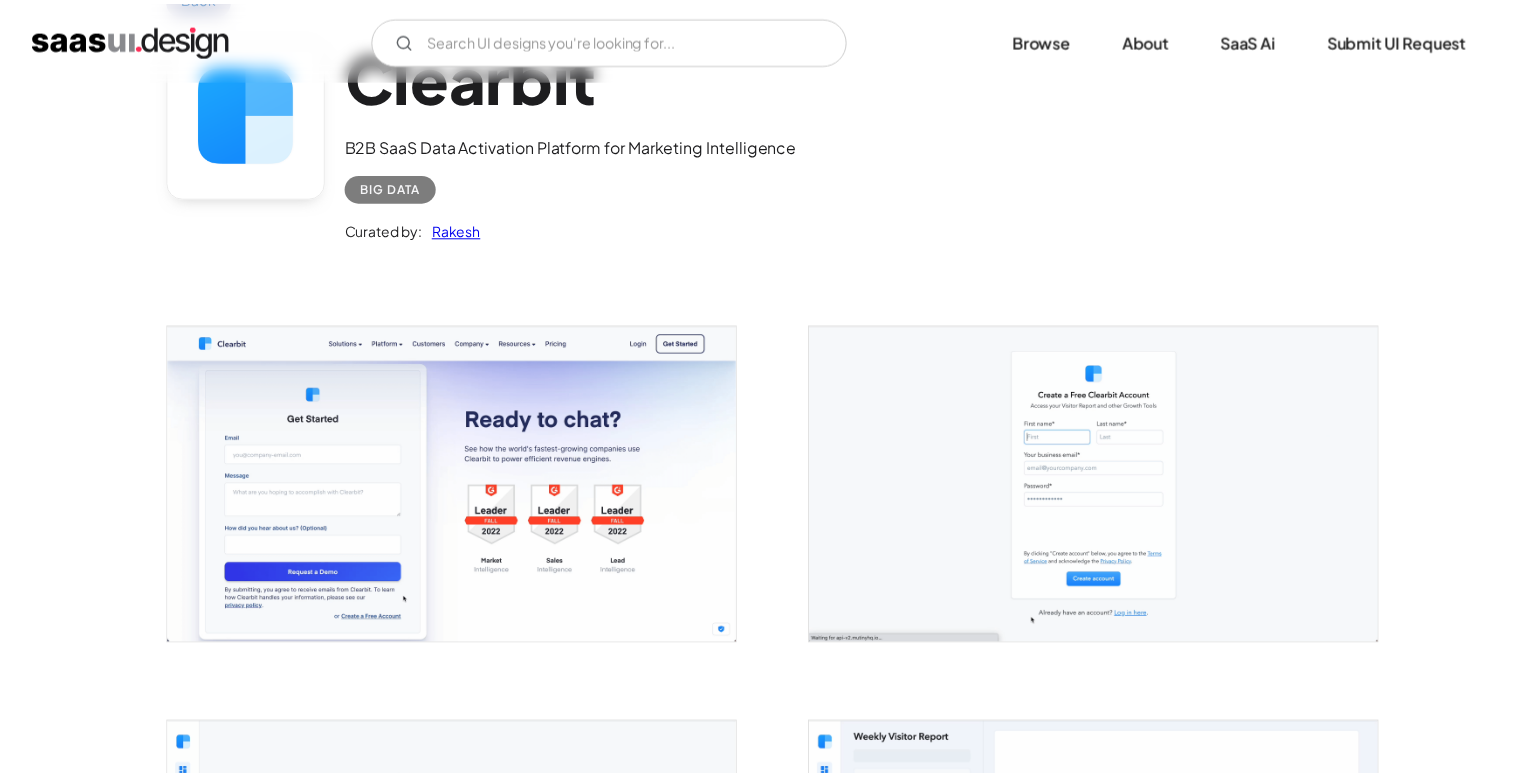 scroll, scrollTop: 0, scrollLeft: 0, axis: both 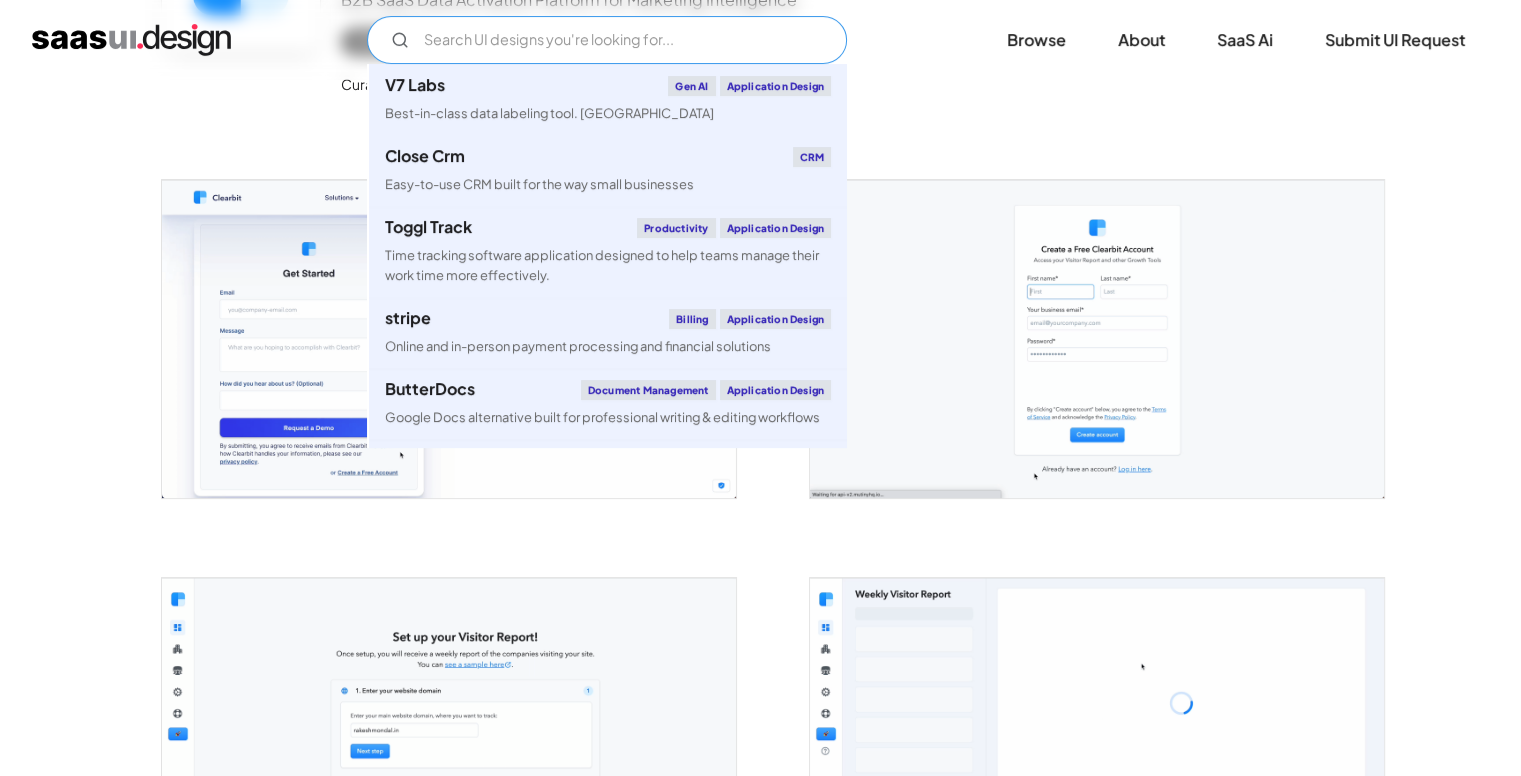 click at bounding box center (607, 40) 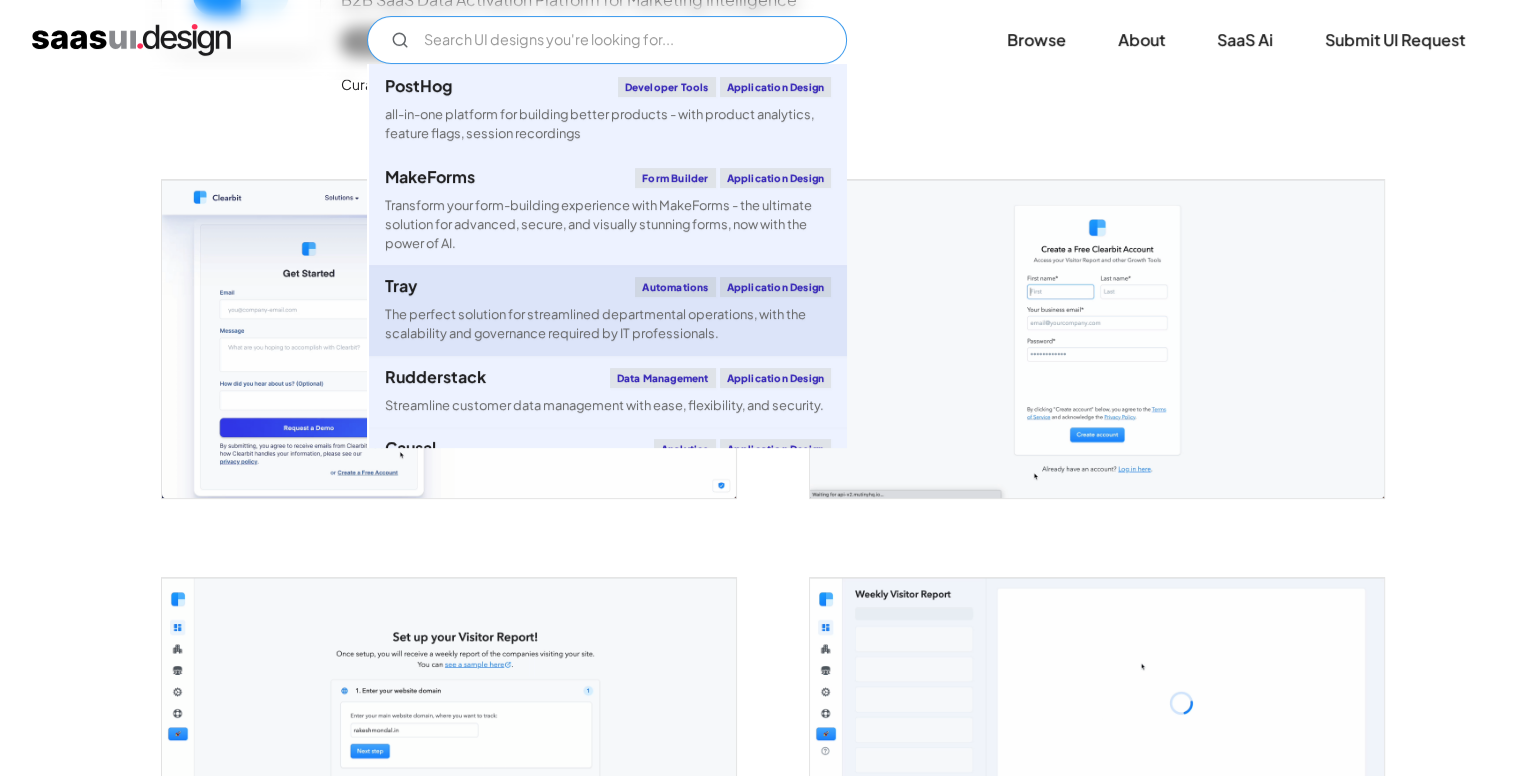 scroll, scrollTop: 1524, scrollLeft: 0, axis: vertical 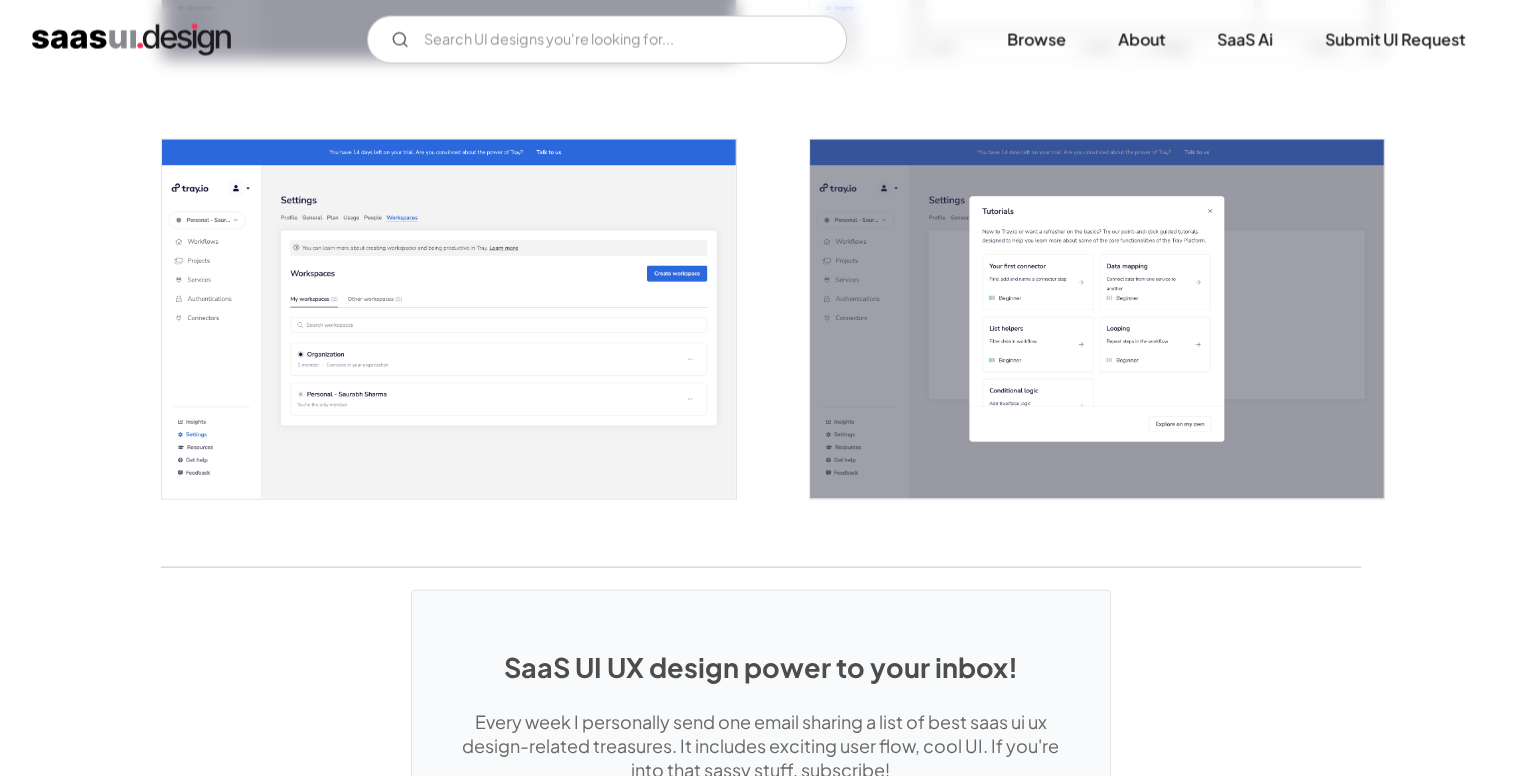 click at bounding box center (449, 319) 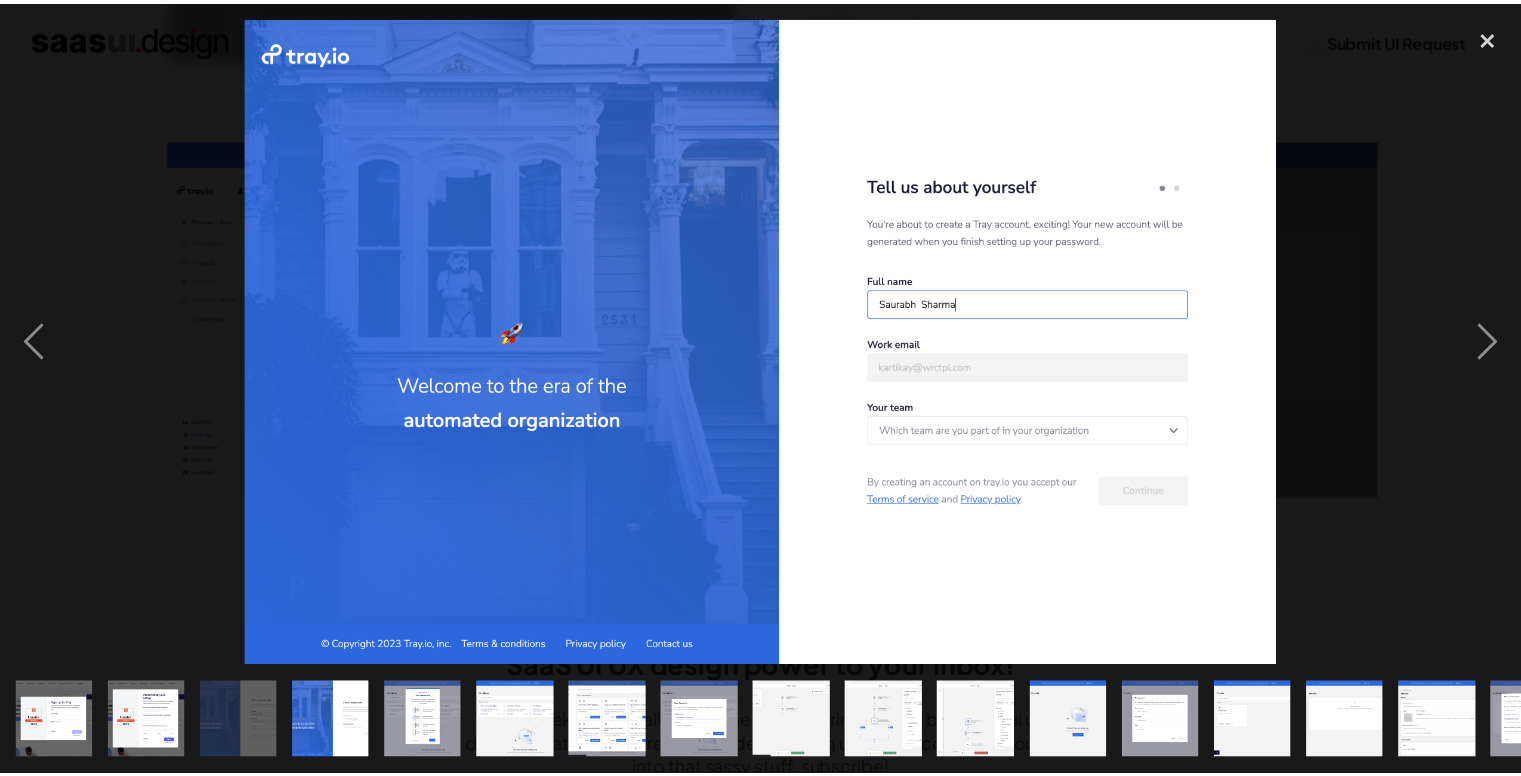 scroll, scrollTop: 0, scrollLeft: 0, axis: both 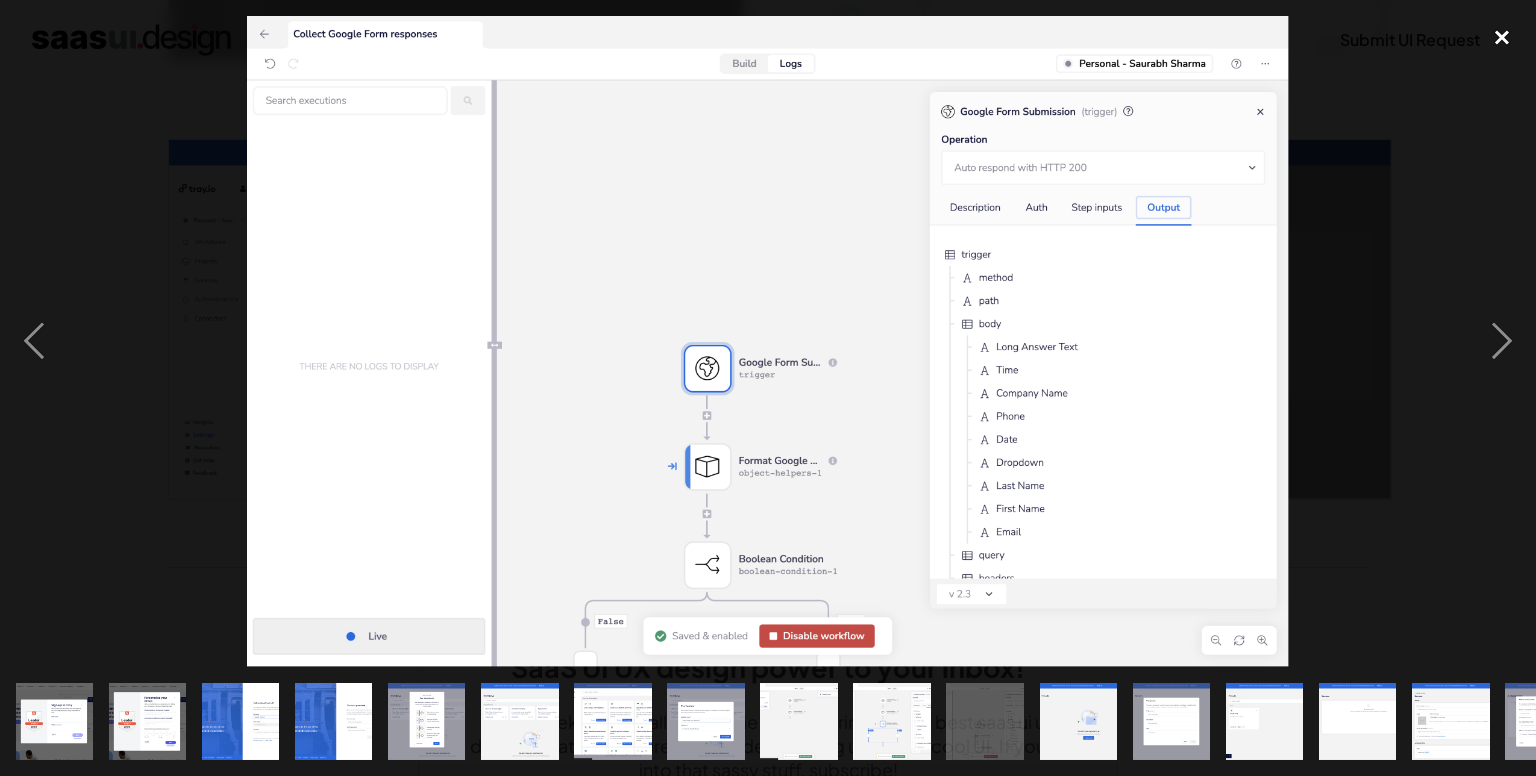 click at bounding box center (1502, 38) 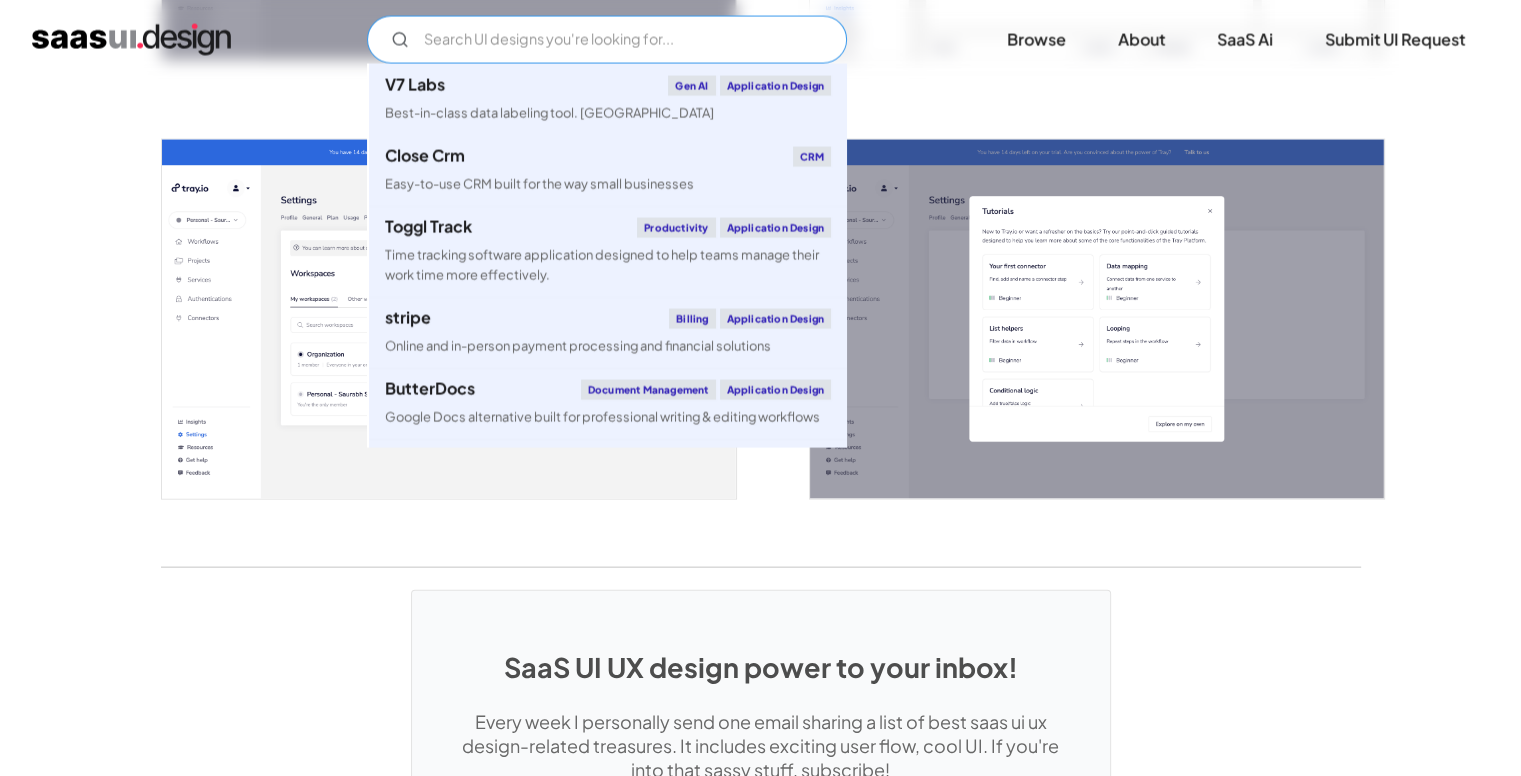 click at bounding box center (607, 40) 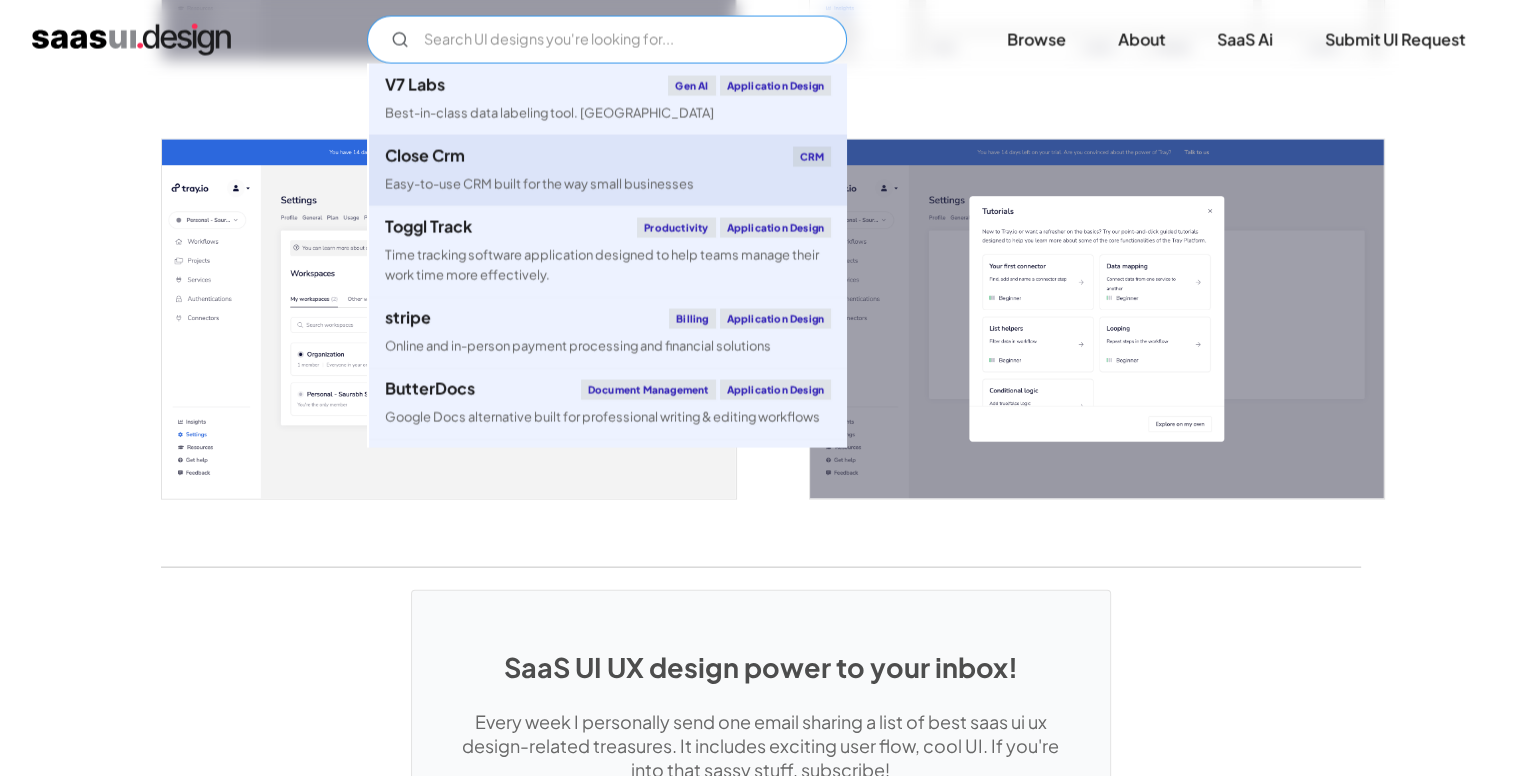 scroll, scrollTop: 88, scrollLeft: 0, axis: vertical 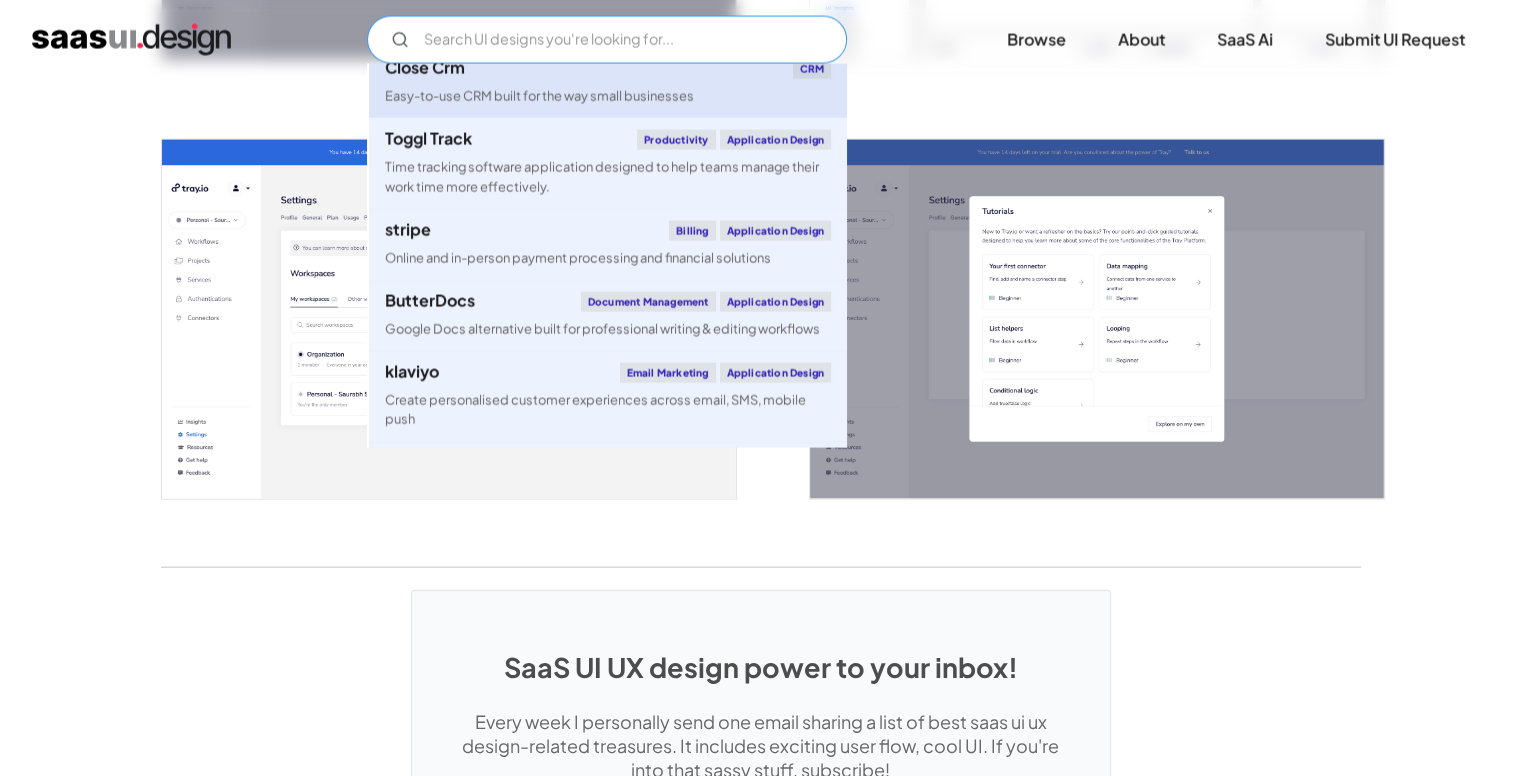 click on "Time tracking software application designed to help teams manage their work time more effectively." at bounding box center (608, 177) 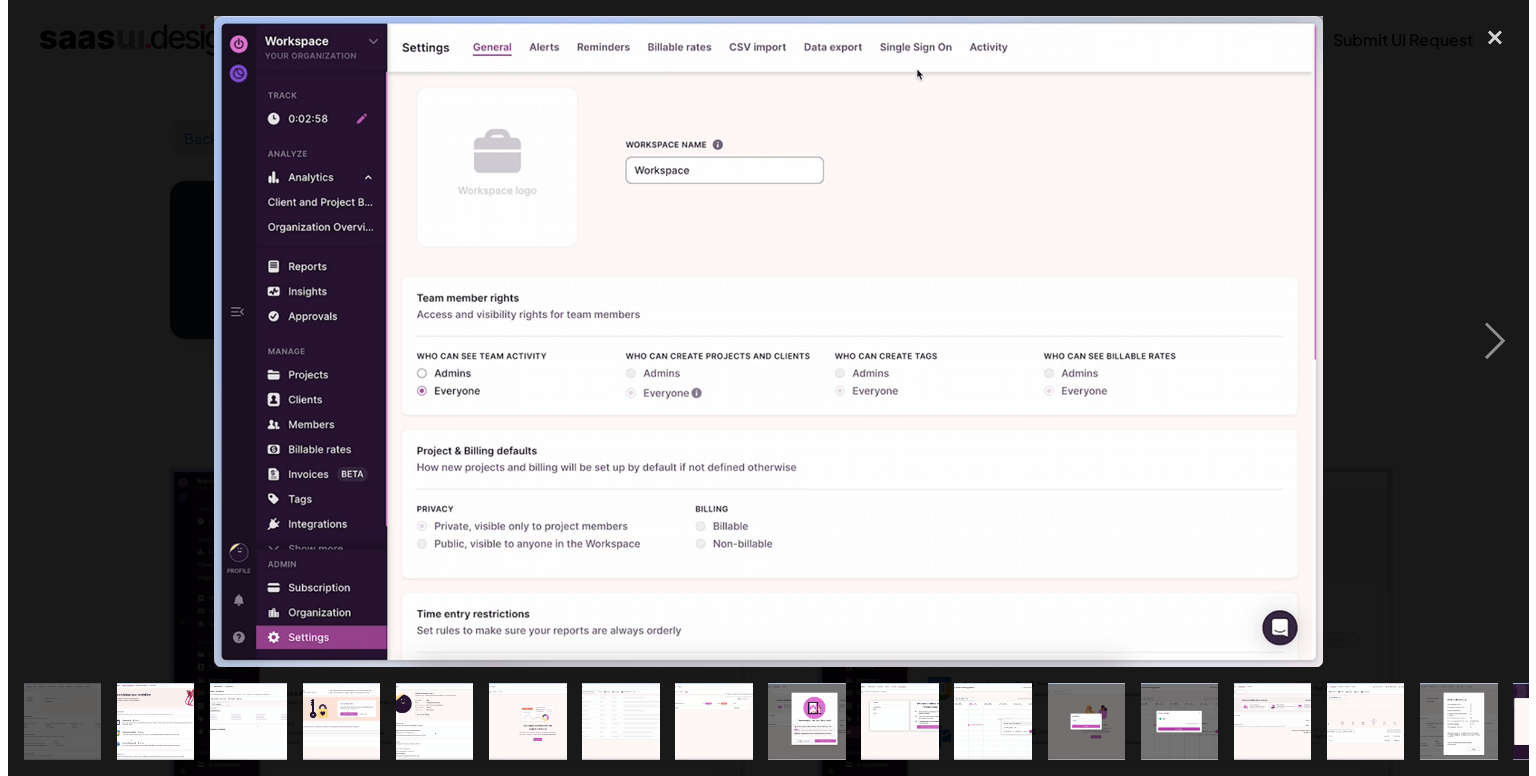 scroll, scrollTop: 95, scrollLeft: 0, axis: vertical 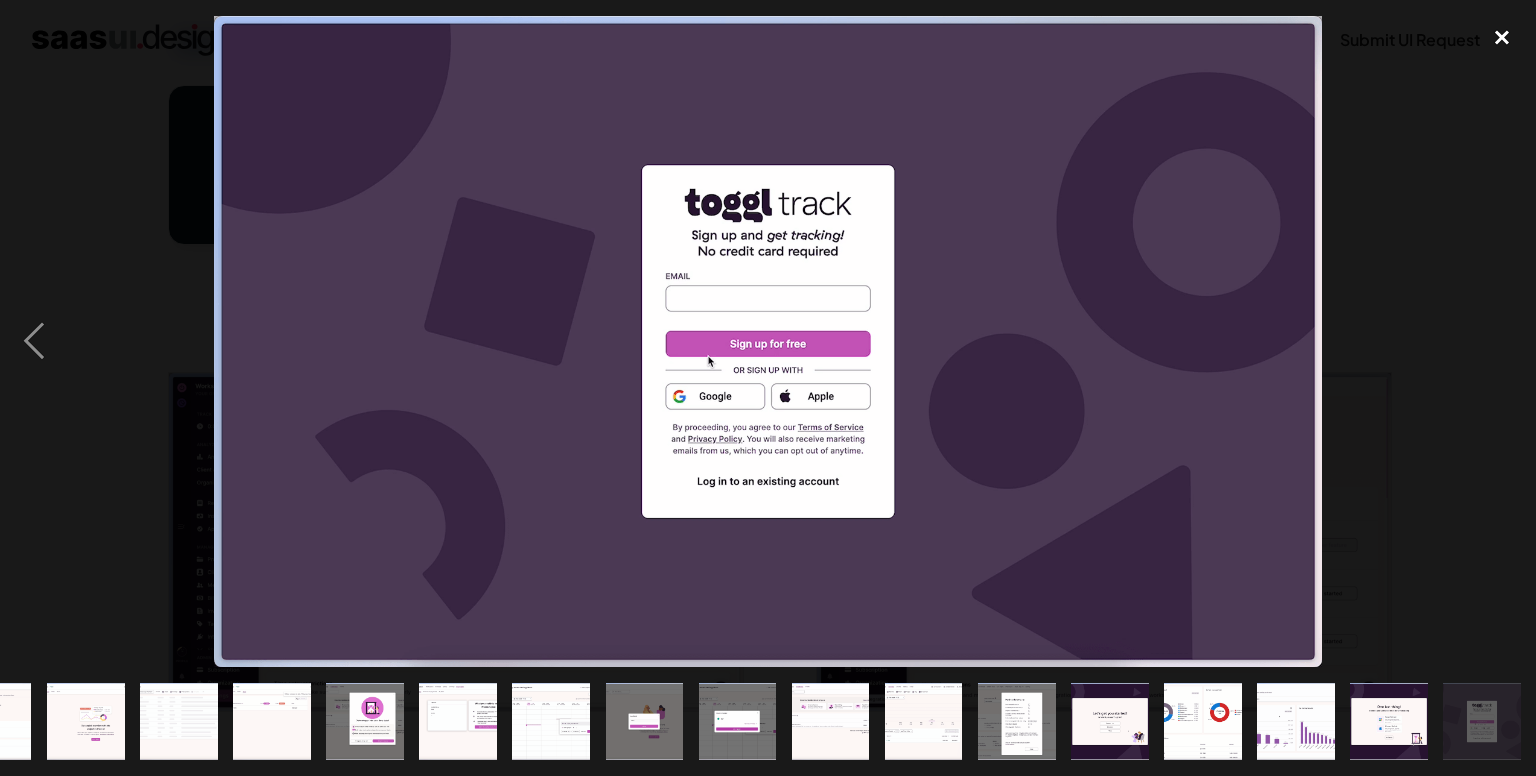 click at bounding box center [1502, 38] 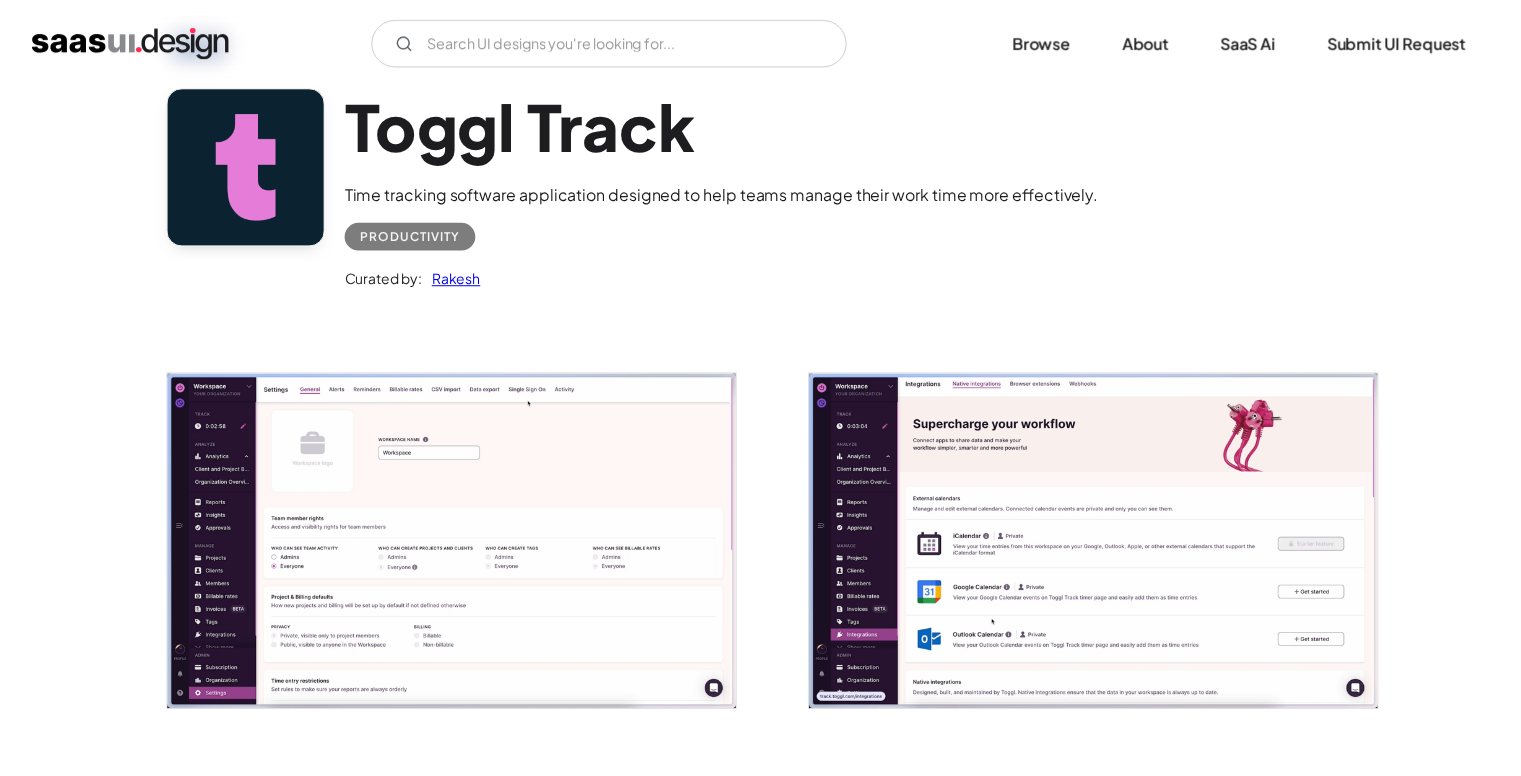 scroll, scrollTop: 0, scrollLeft: 0, axis: both 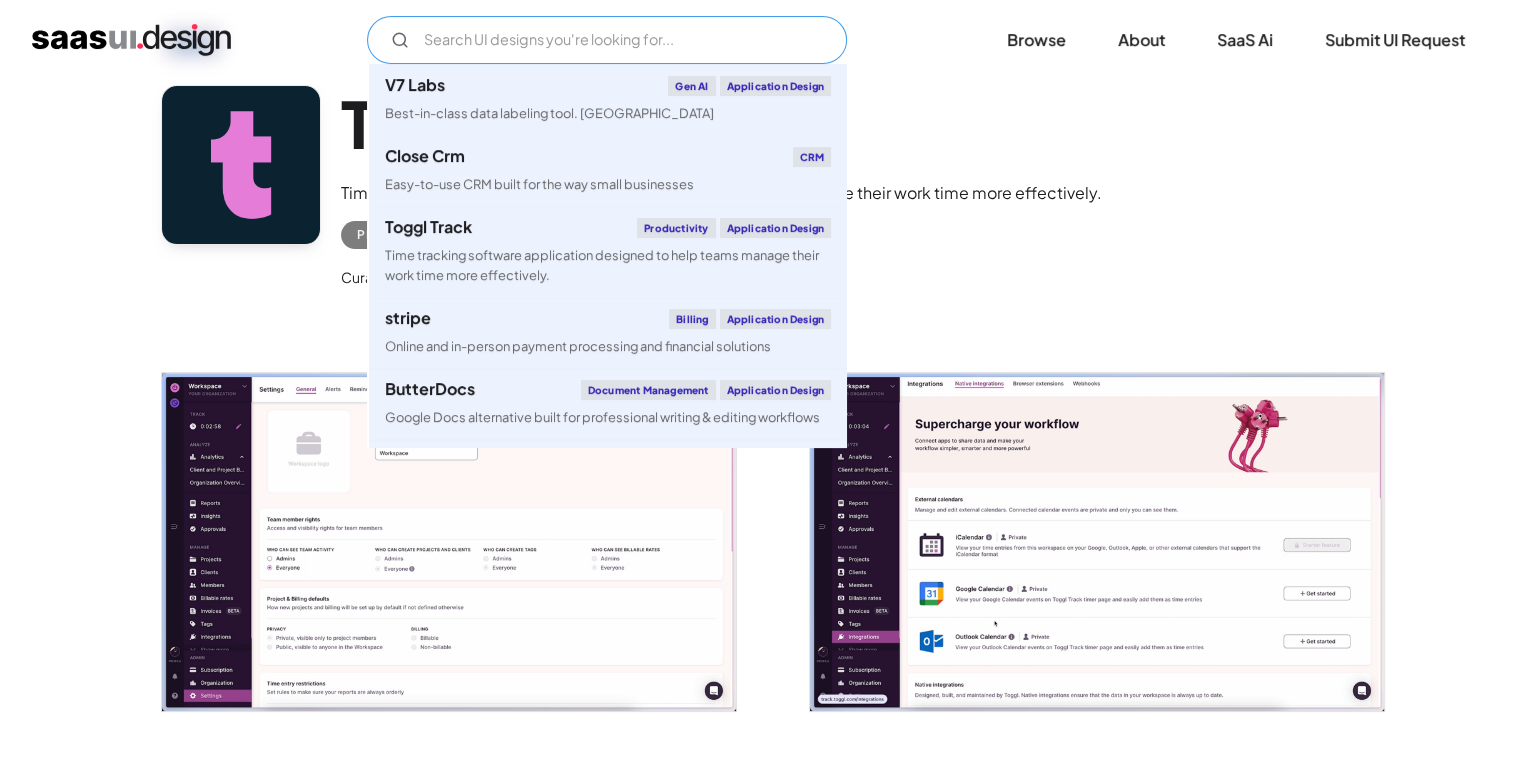 click at bounding box center (607, 40) 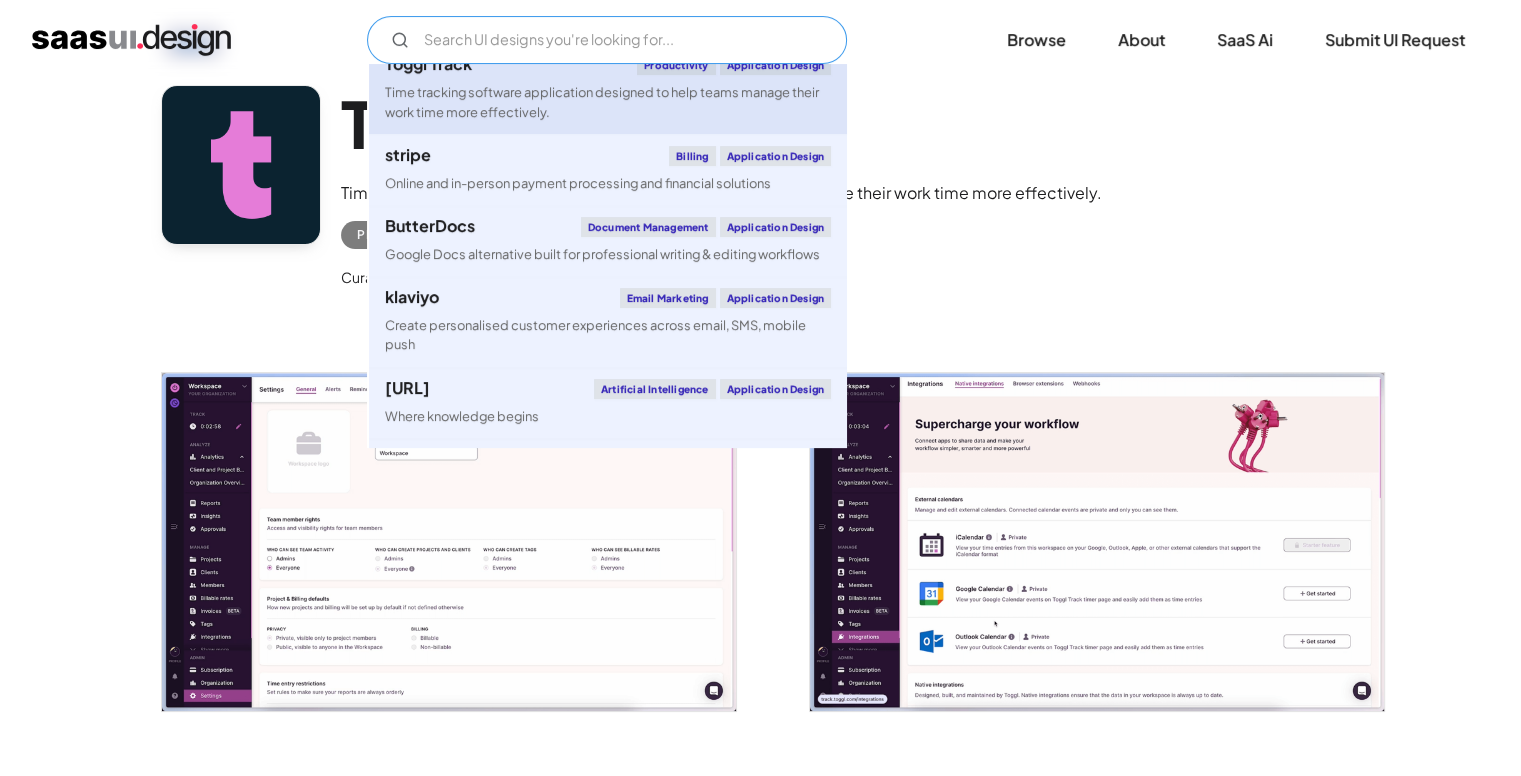 scroll, scrollTop: 164, scrollLeft: 0, axis: vertical 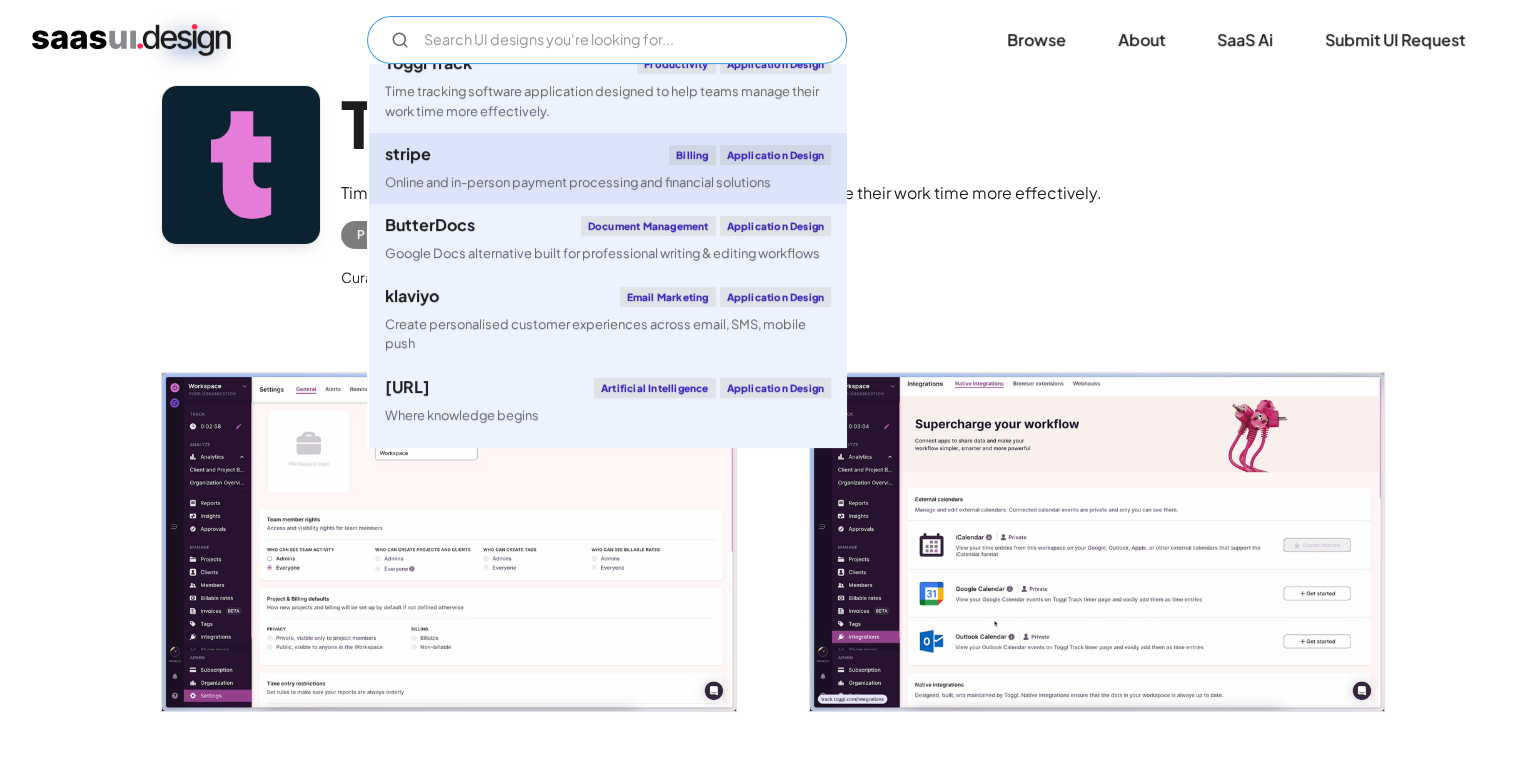 click on "Online and in-person payment processing and financial solutions" at bounding box center (578, 182) 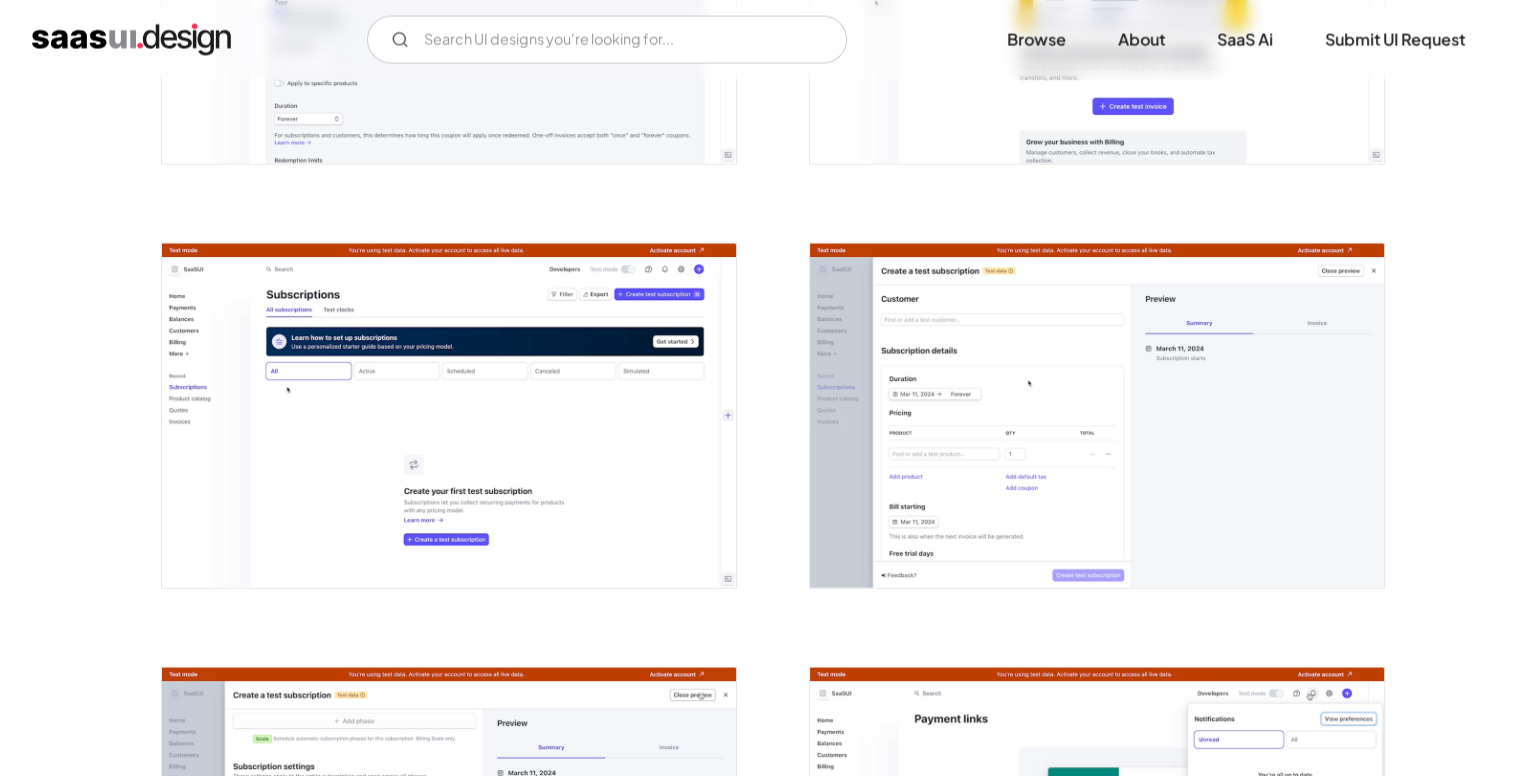 scroll, scrollTop: 4086, scrollLeft: 0, axis: vertical 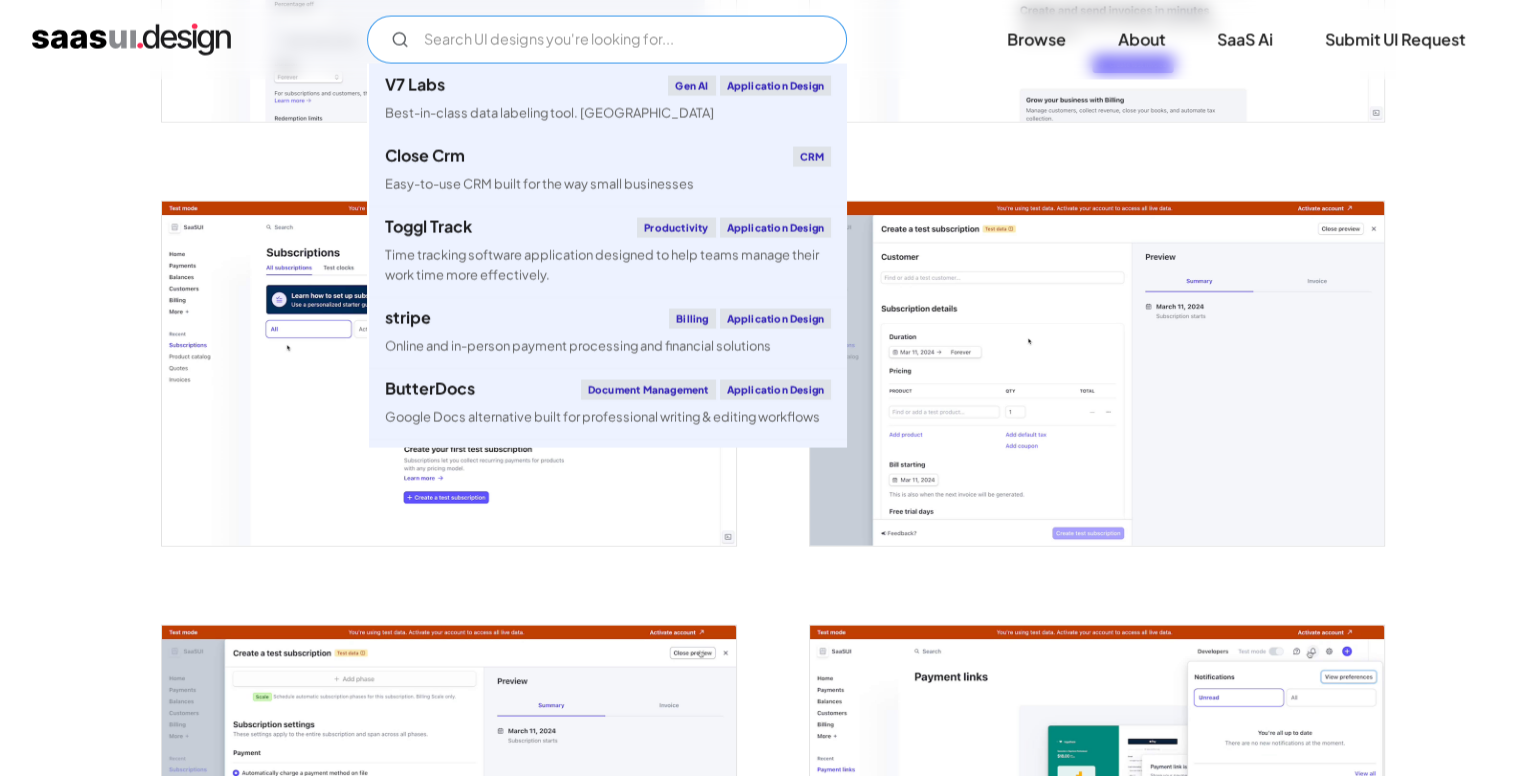 click at bounding box center [607, 40] 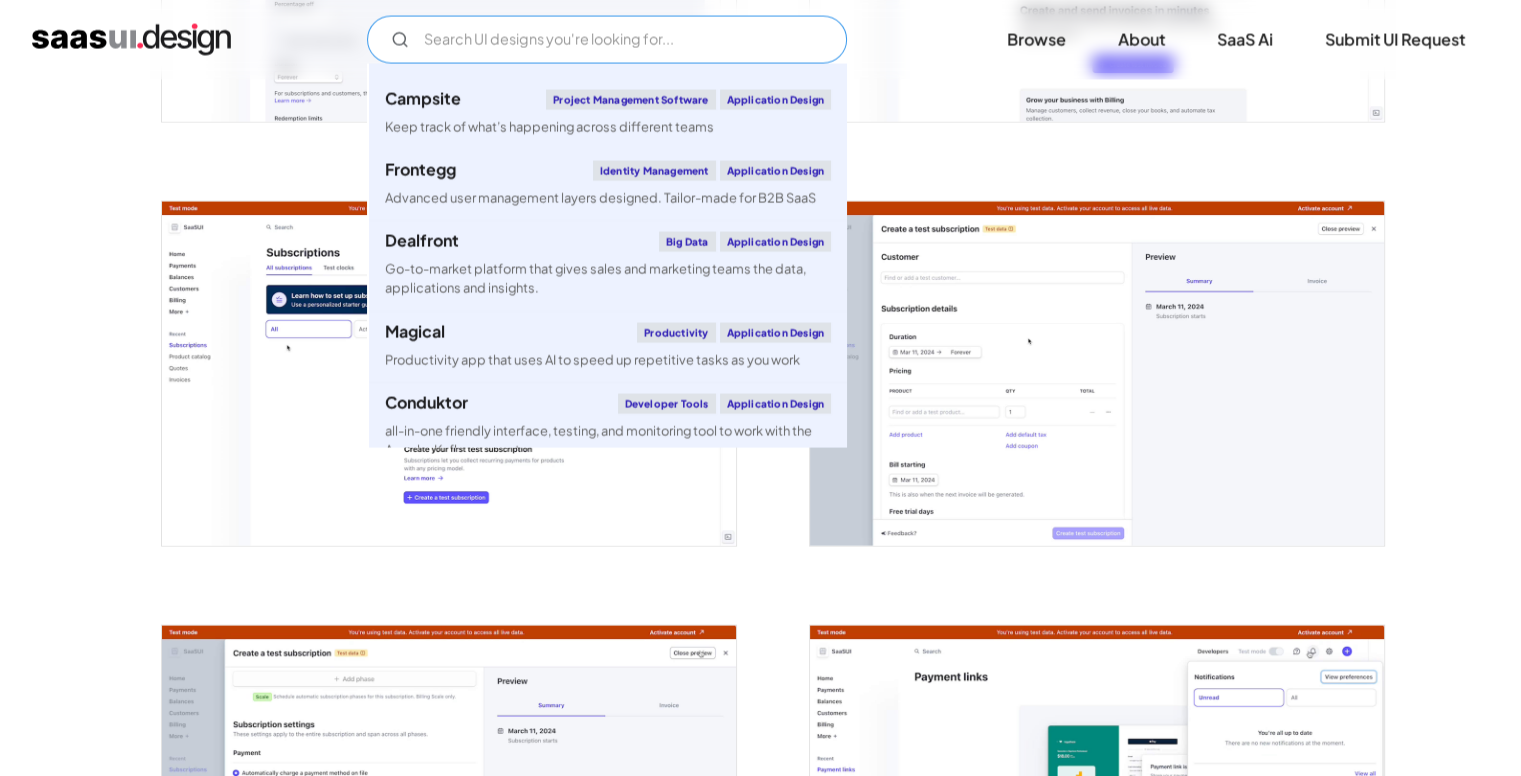 scroll, scrollTop: 2735, scrollLeft: 0, axis: vertical 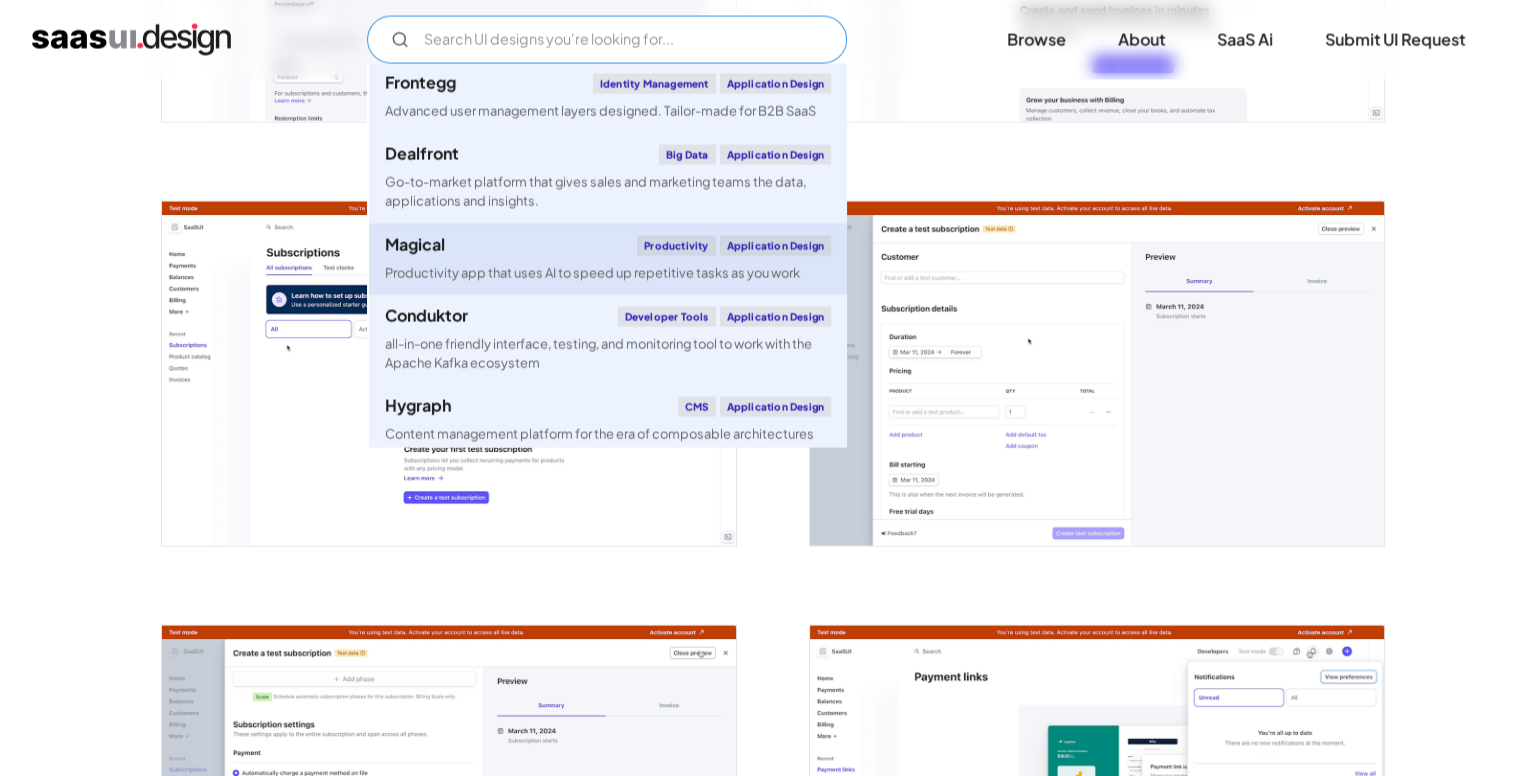 click on "Productivity app that uses AI to speed up repetitive tasks as you work" at bounding box center [592, 273] 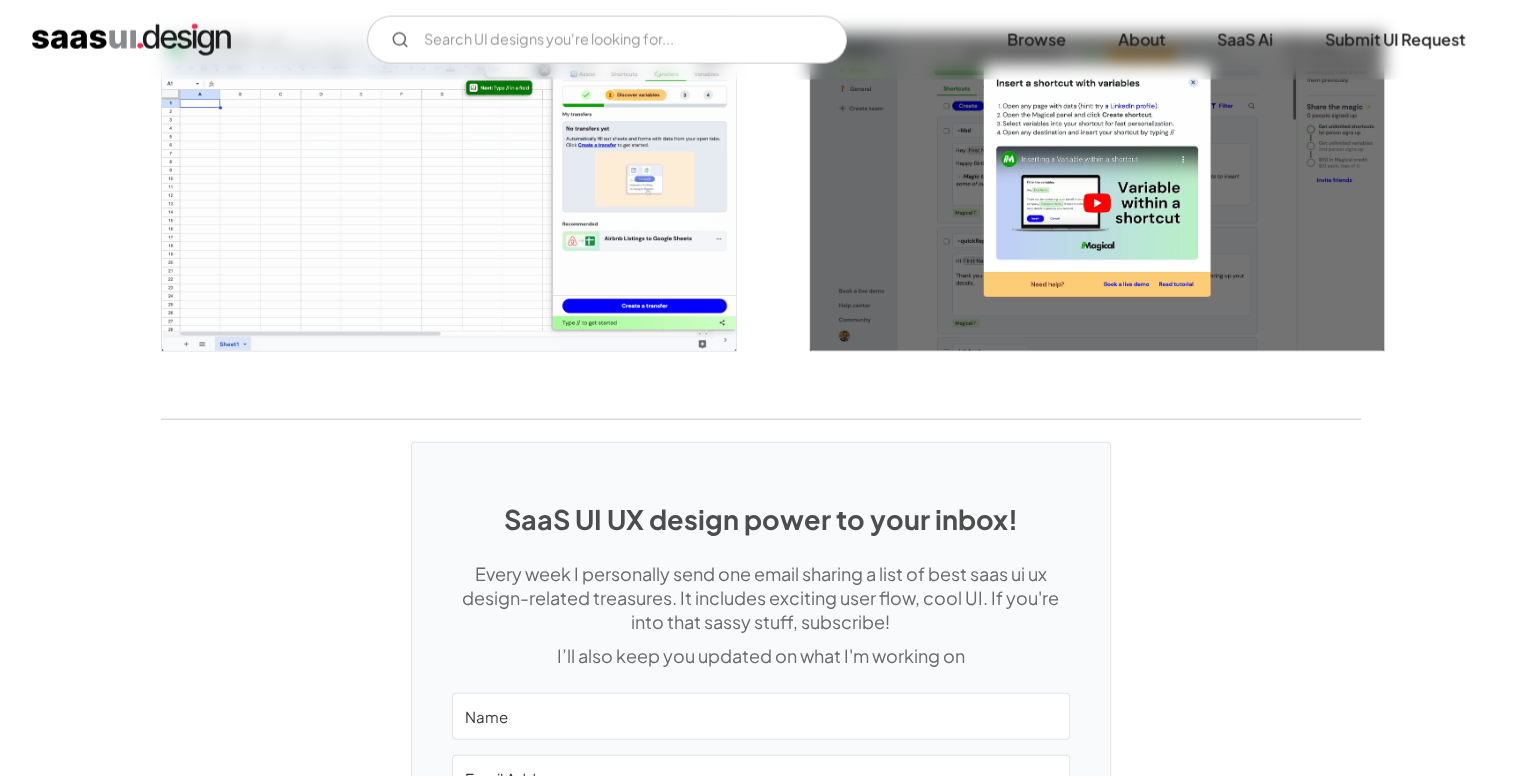 scroll, scrollTop: 4416, scrollLeft: 0, axis: vertical 